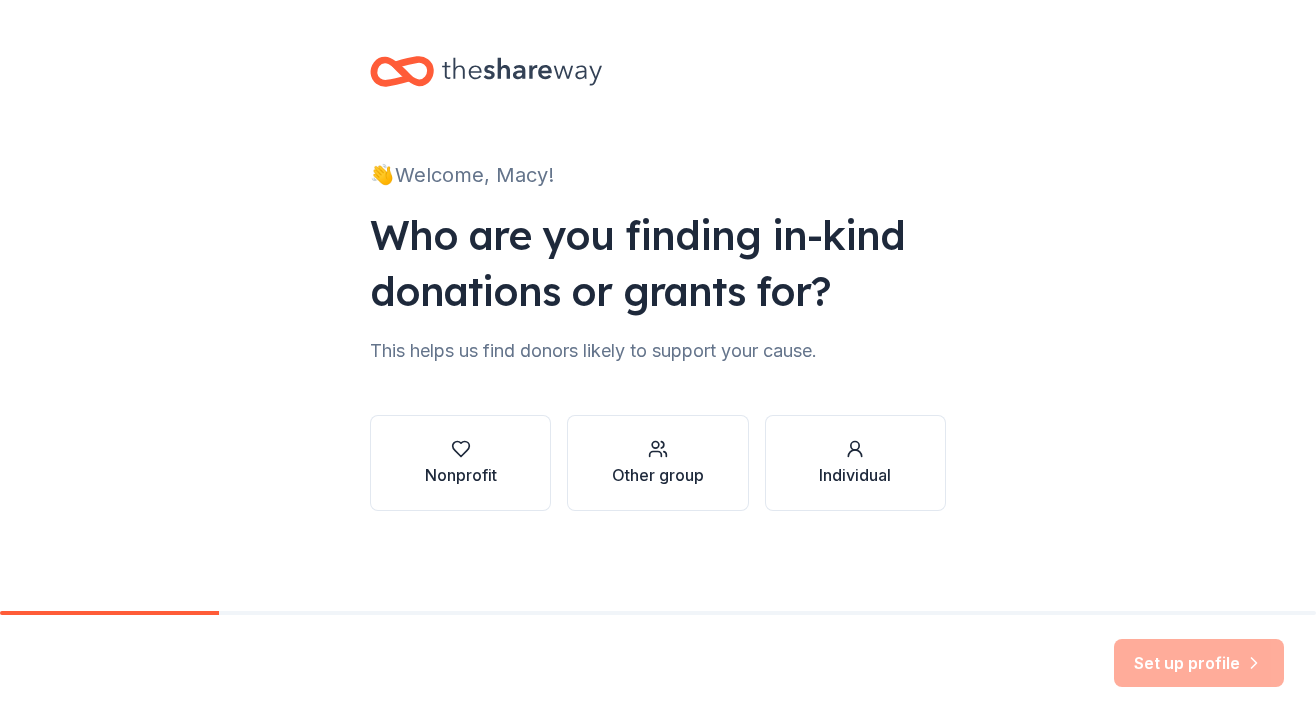 scroll, scrollTop: 0, scrollLeft: 0, axis: both 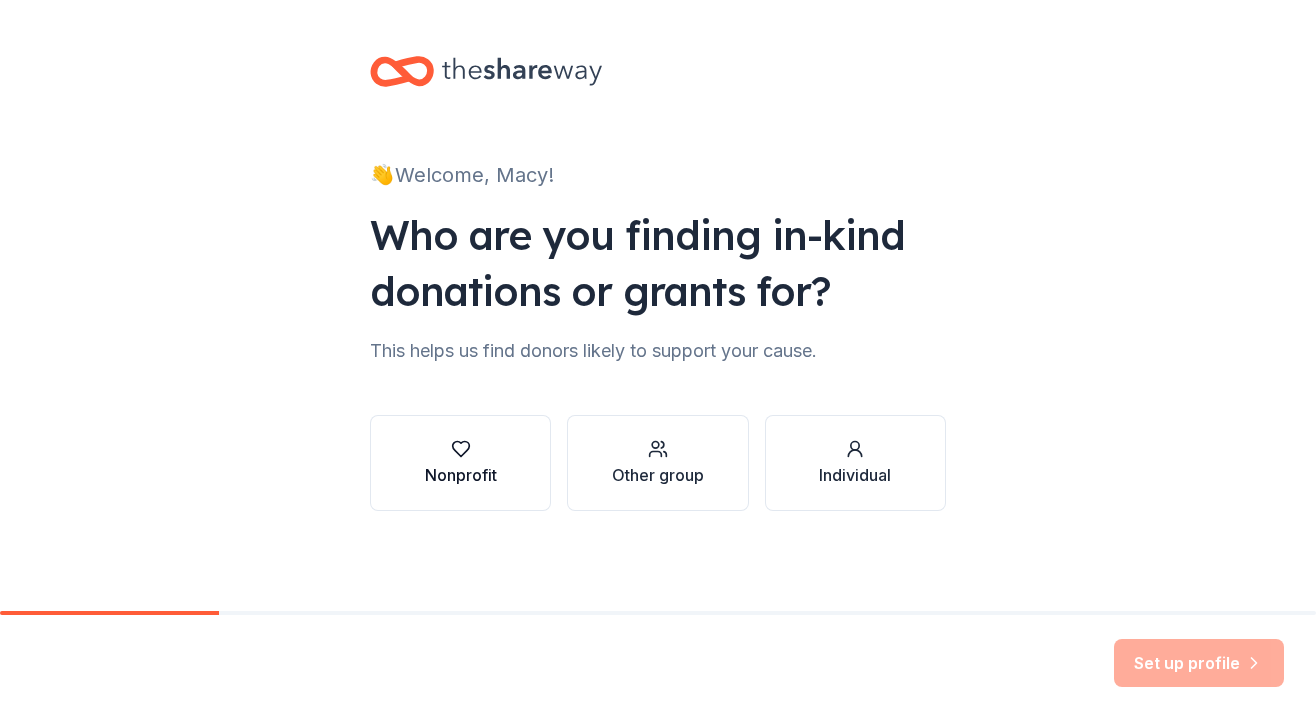 click on "Nonprofit" at bounding box center (461, 475) 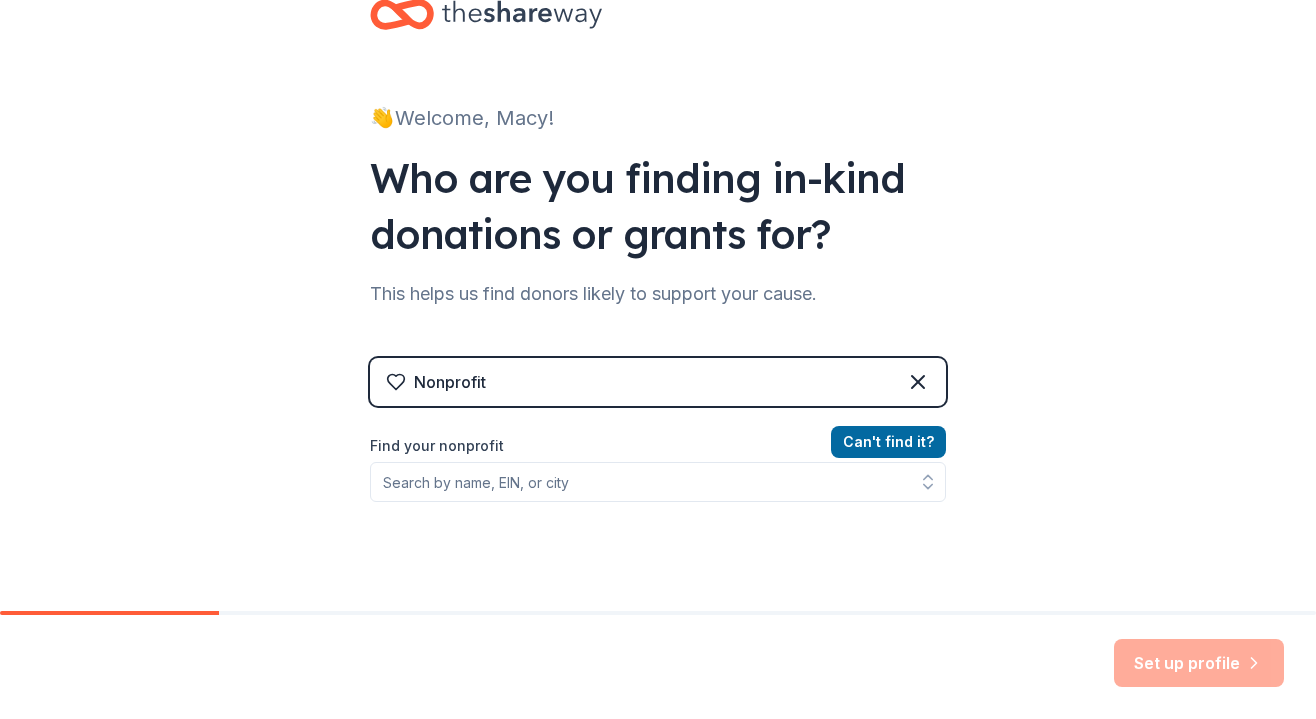scroll, scrollTop: 147, scrollLeft: 0, axis: vertical 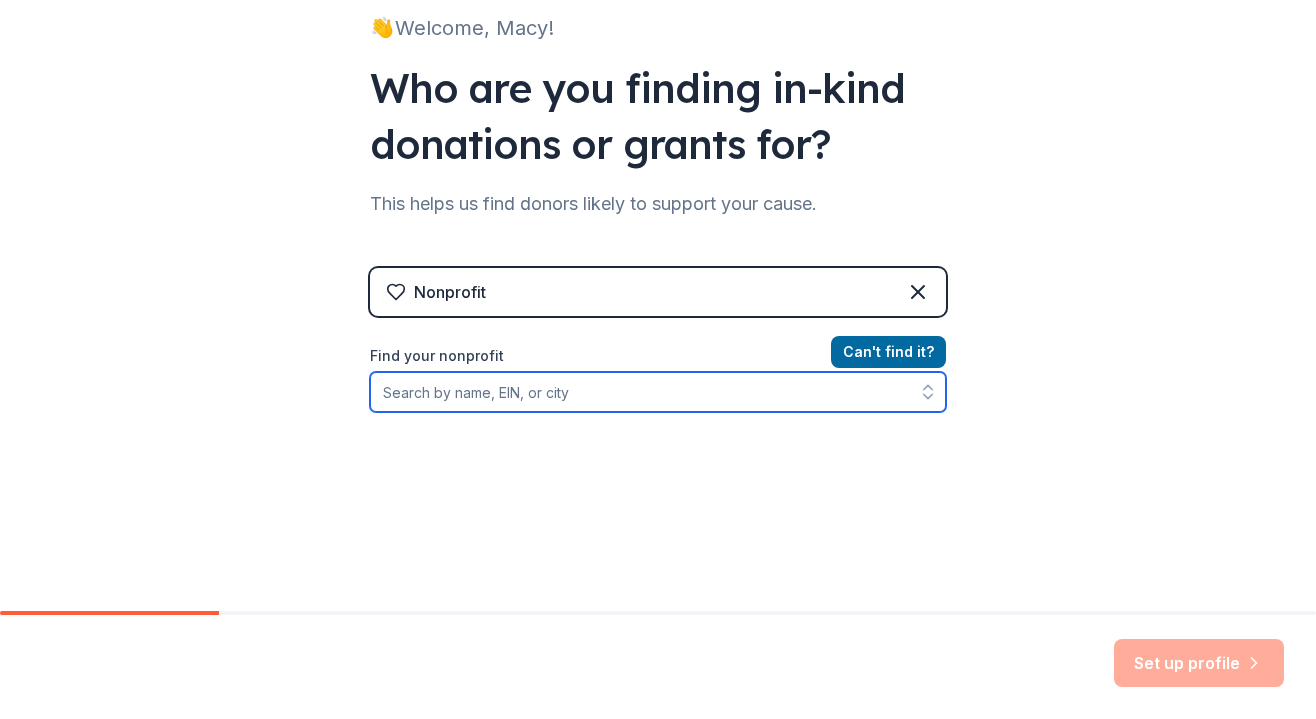 click on "Find your nonprofit" at bounding box center (658, 392) 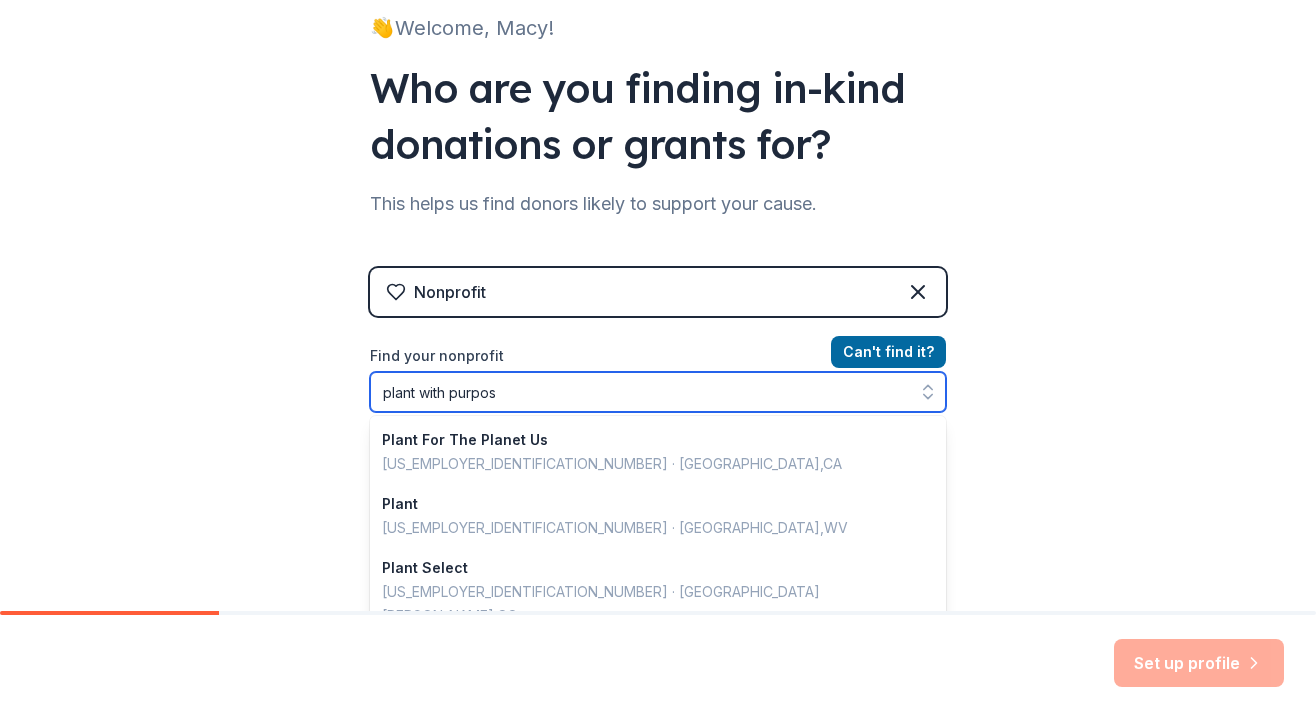 type on "plant with purpose" 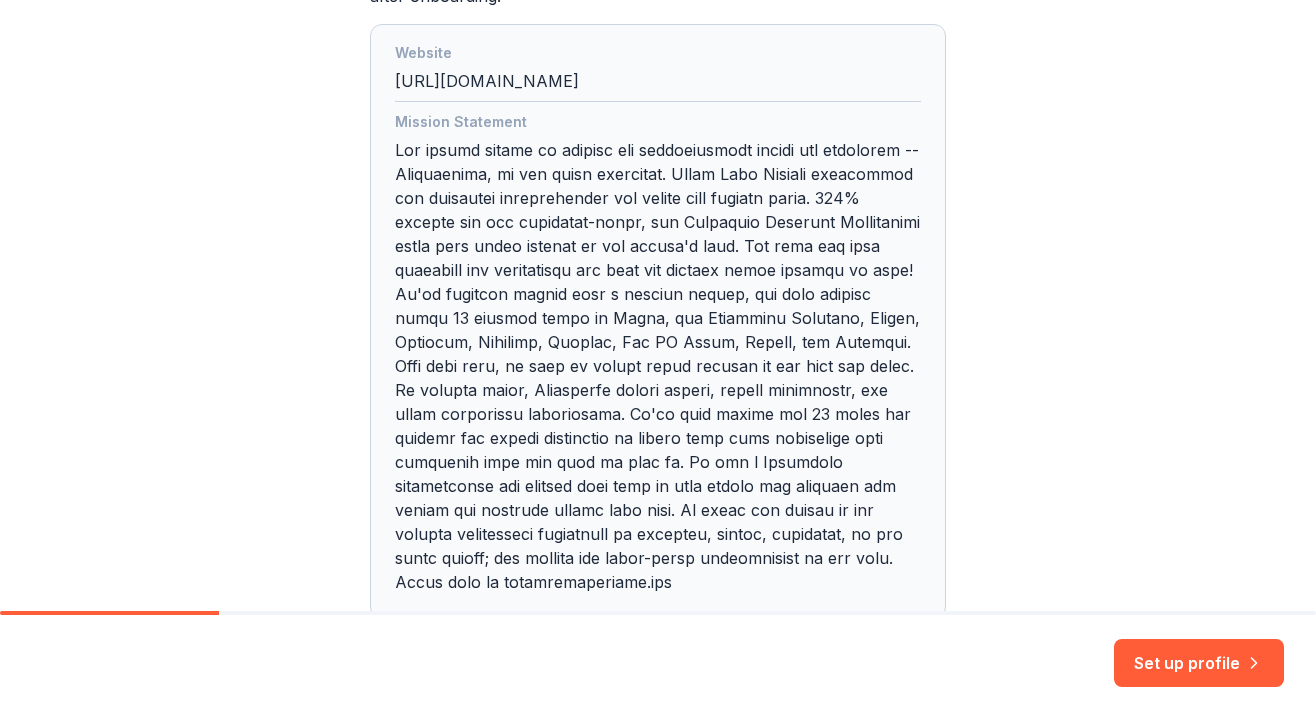 scroll, scrollTop: 767, scrollLeft: 0, axis: vertical 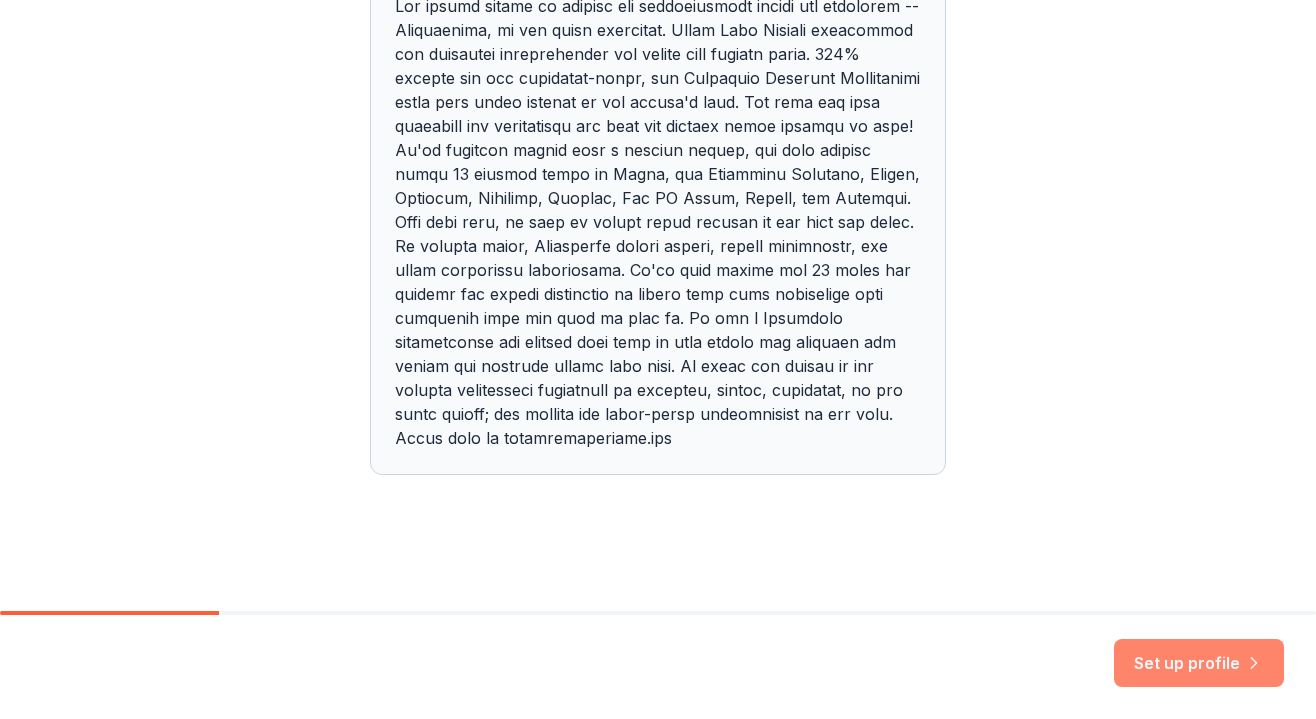 click on "Set up profile" at bounding box center (1199, 663) 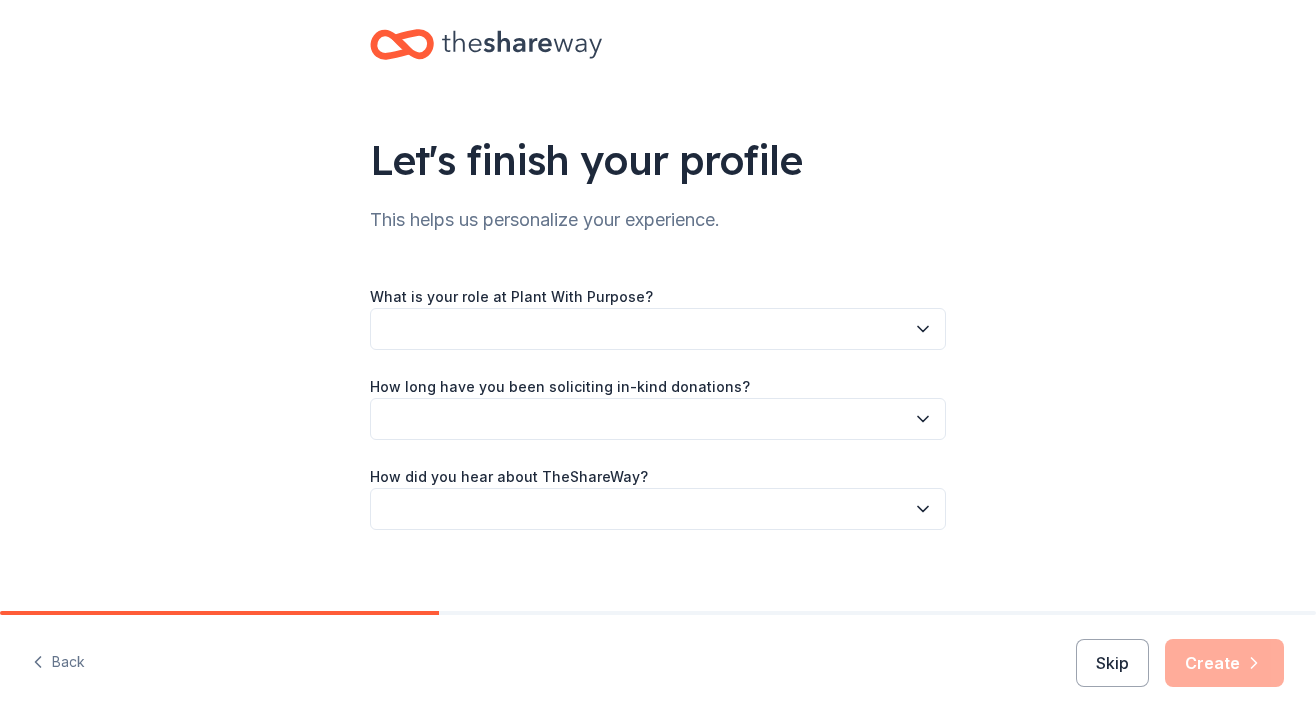 scroll, scrollTop: 42, scrollLeft: 0, axis: vertical 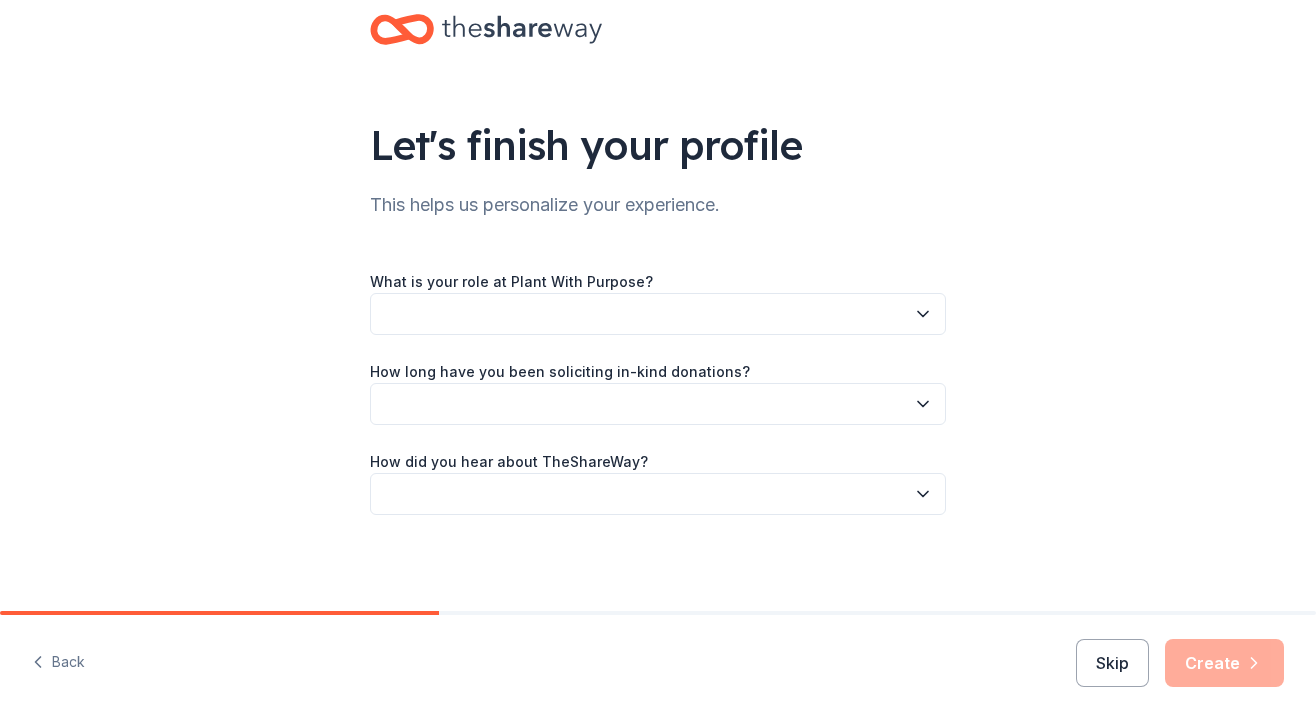 click at bounding box center (658, 314) 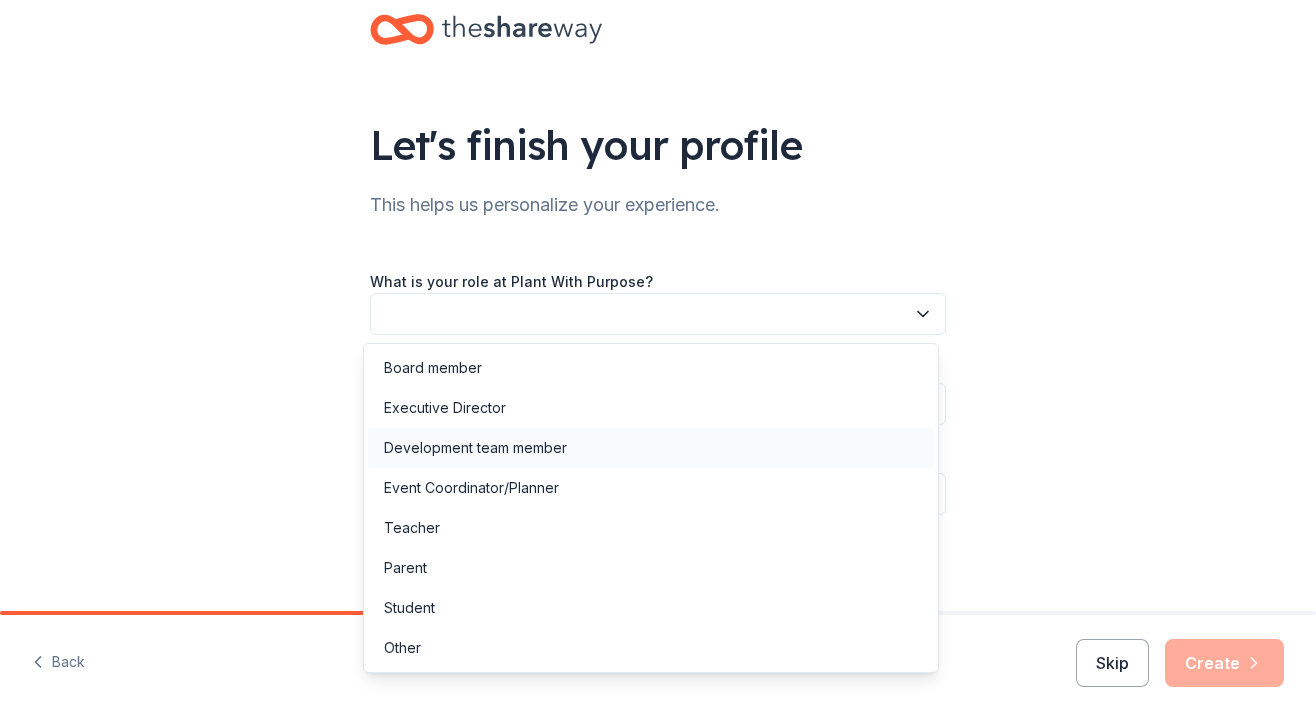 click on "Development team member" at bounding box center (475, 448) 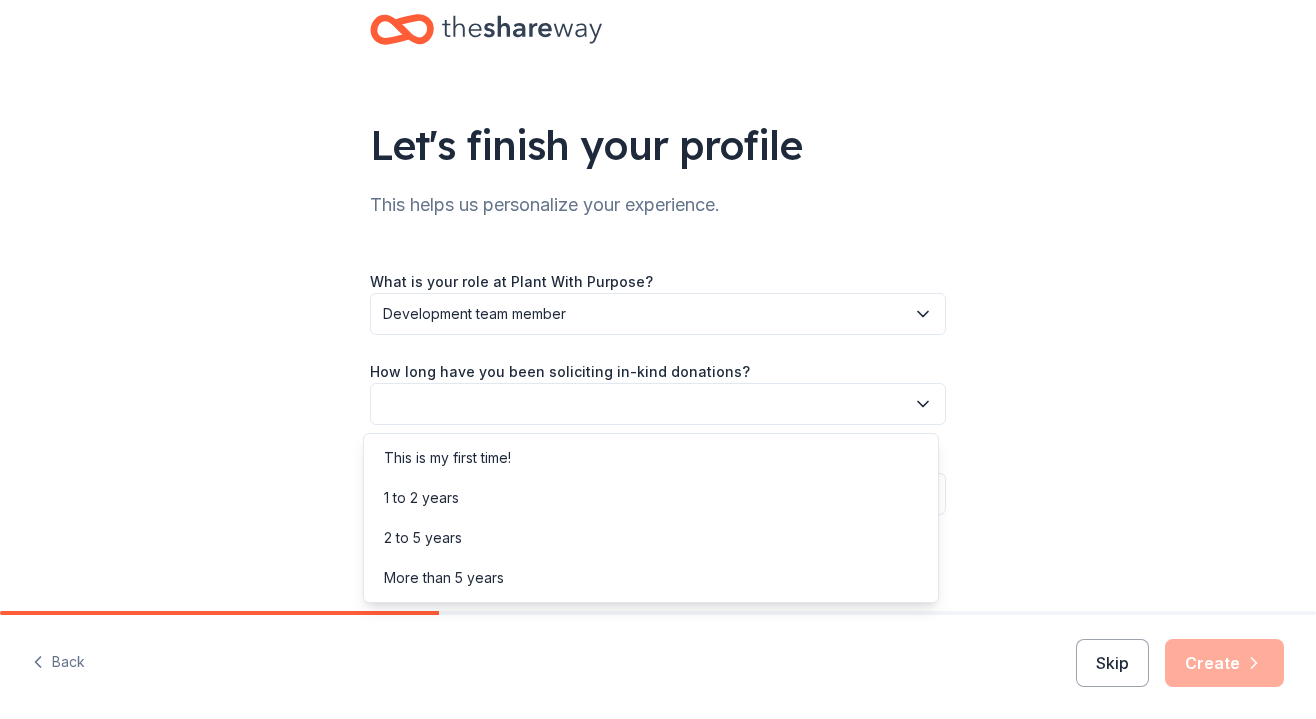 click at bounding box center (658, 404) 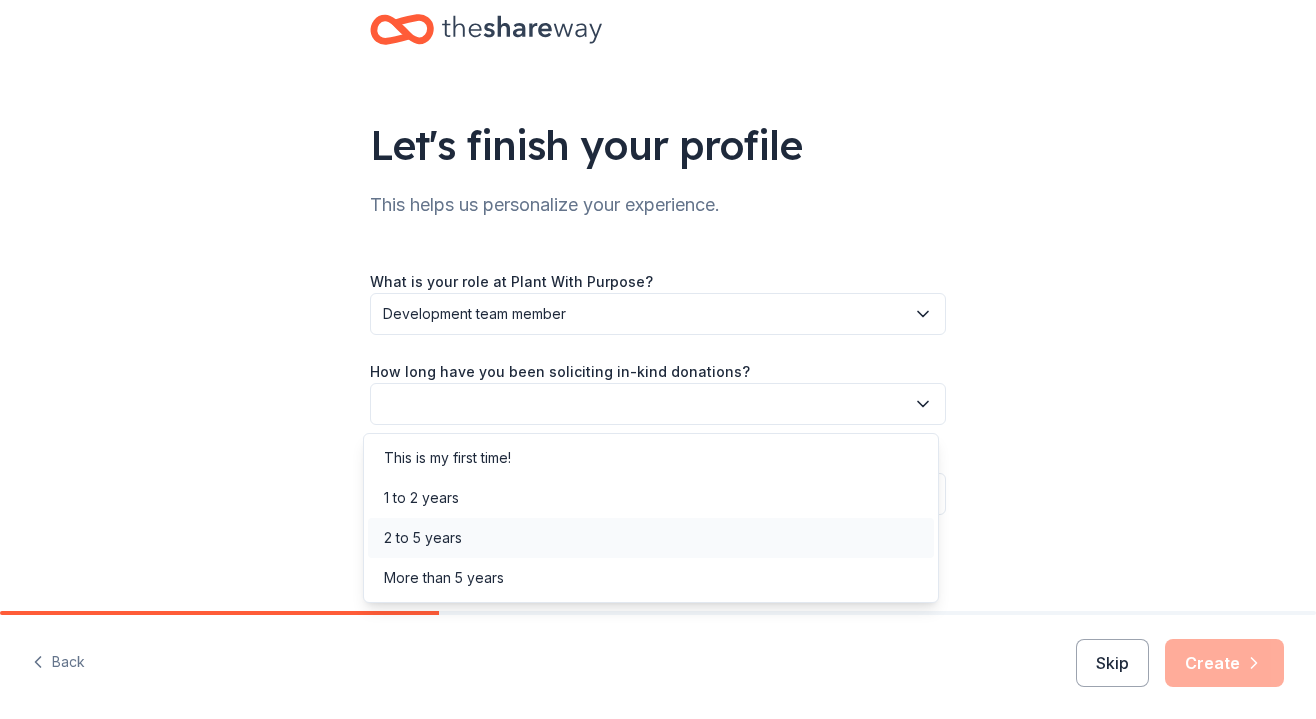 click on "2 to 5 years" at bounding box center [651, 538] 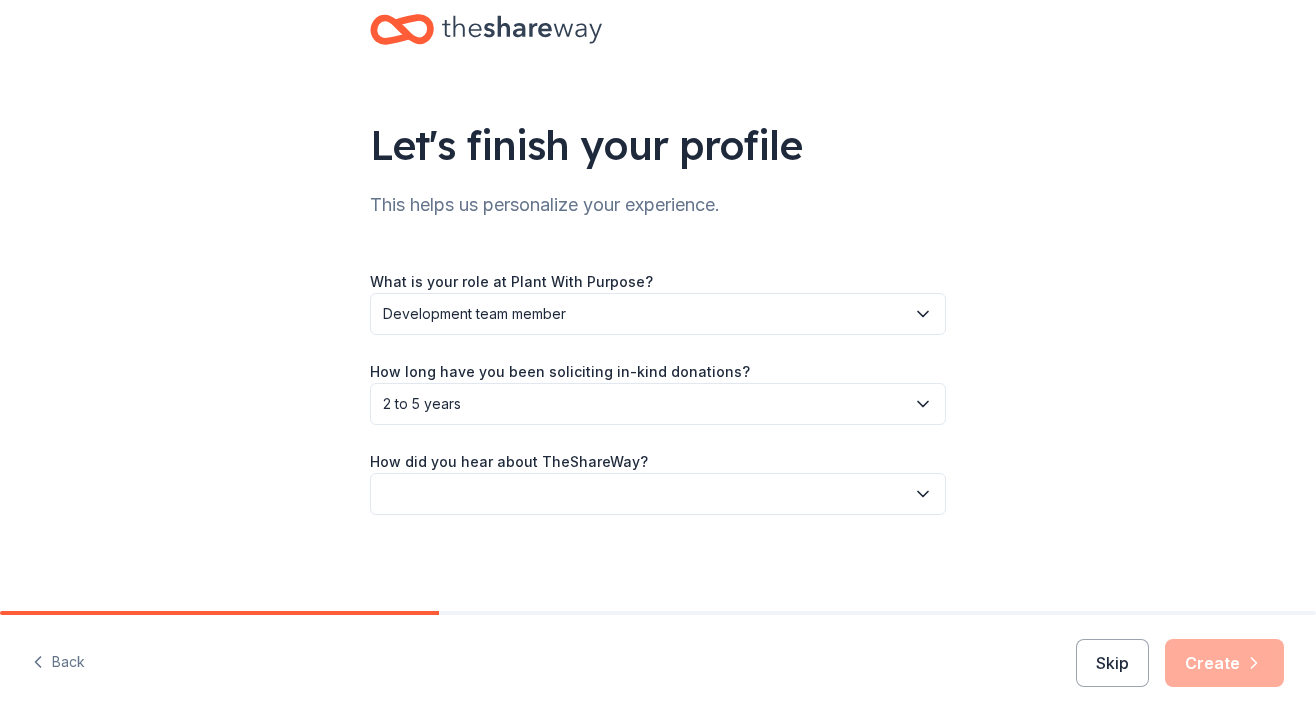 click at bounding box center [658, 494] 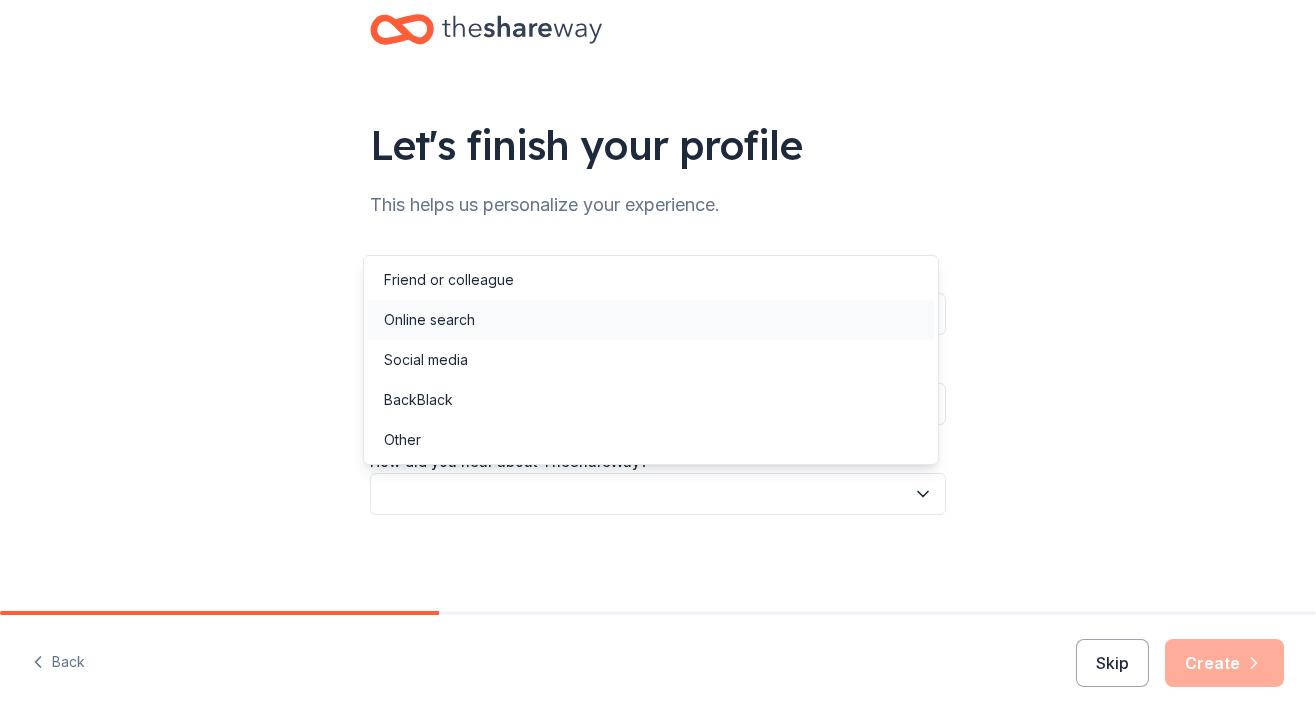 click on "Online search" at bounding box center [651, 320] 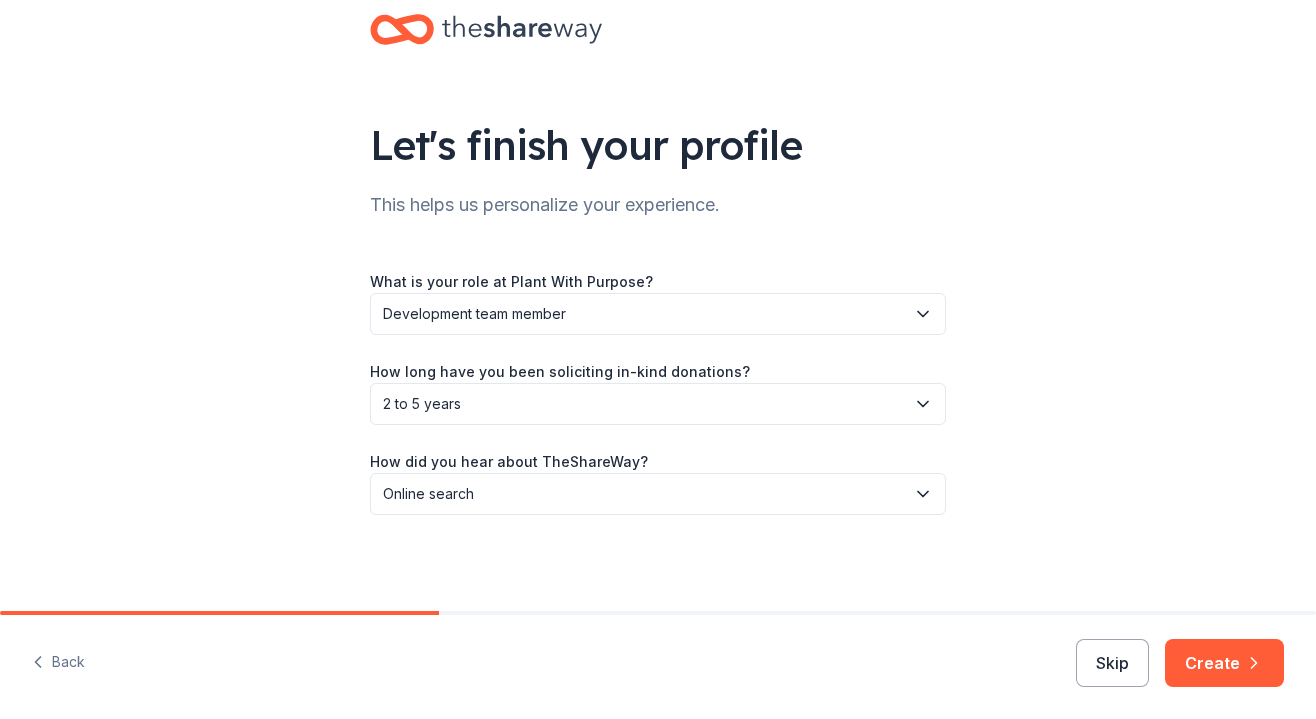 click on "2 to 5 years" at bounding box center (658, 404) 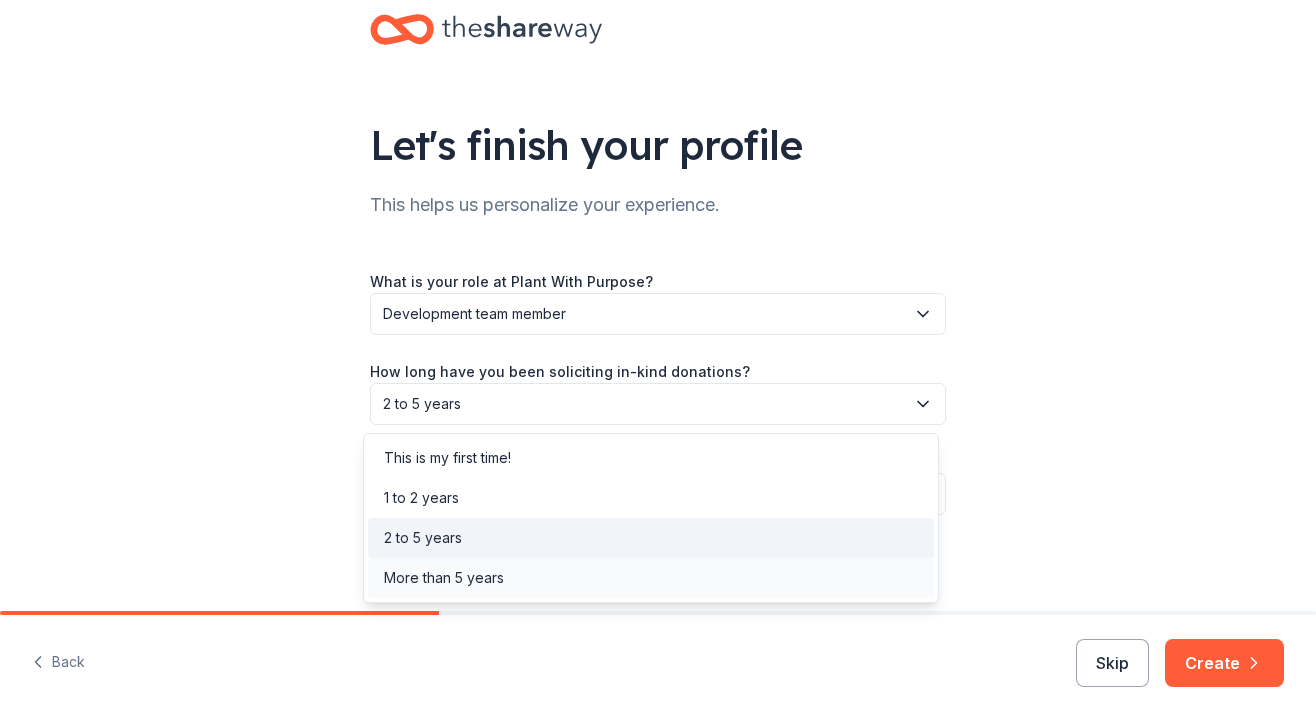 click on "More than 5 years" at bounding box center (651, 578) 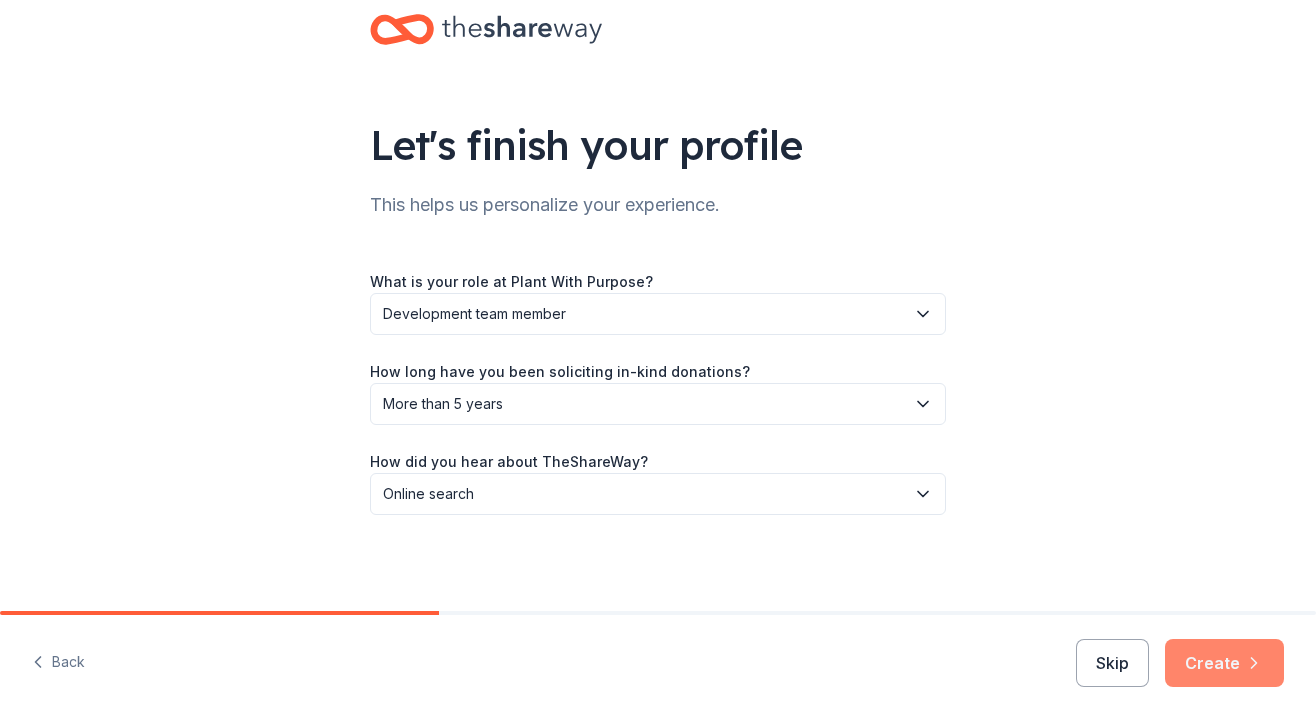 click on "Create" at bounding box center [1224, 663] 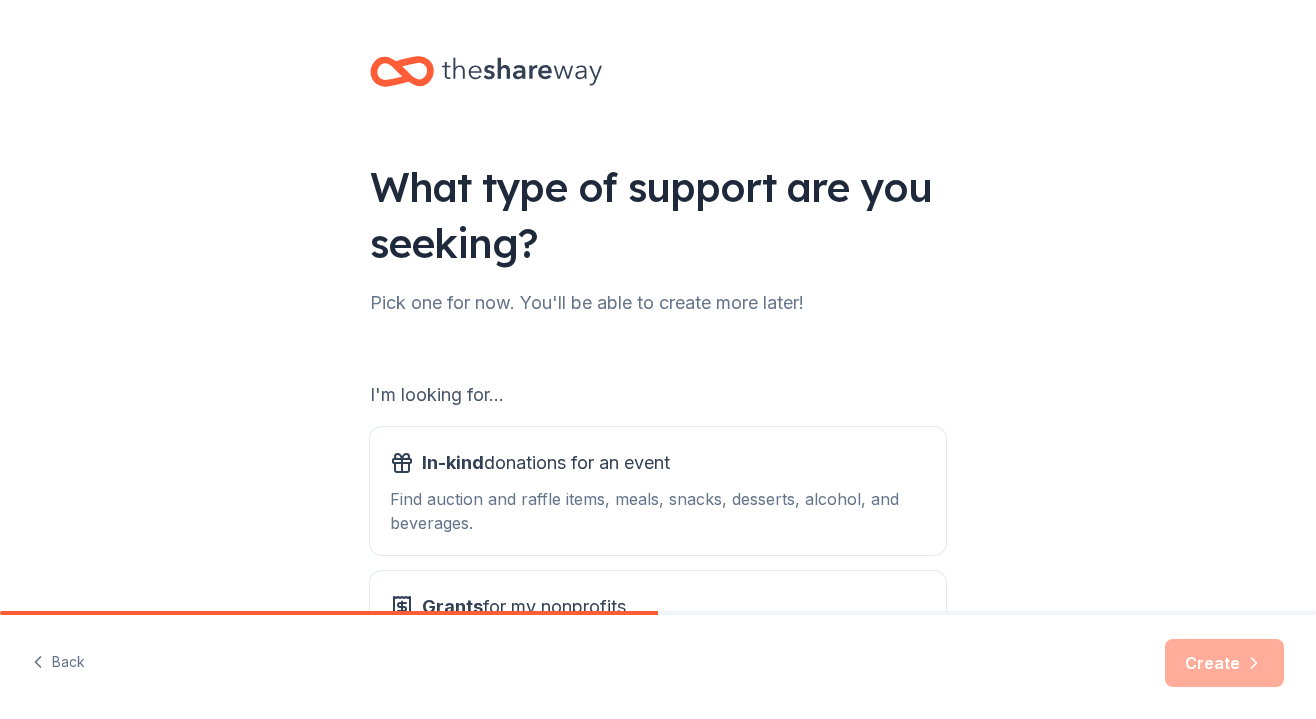 scroll, scrollTop: 196, scrollLeft: 0, axis: vertical 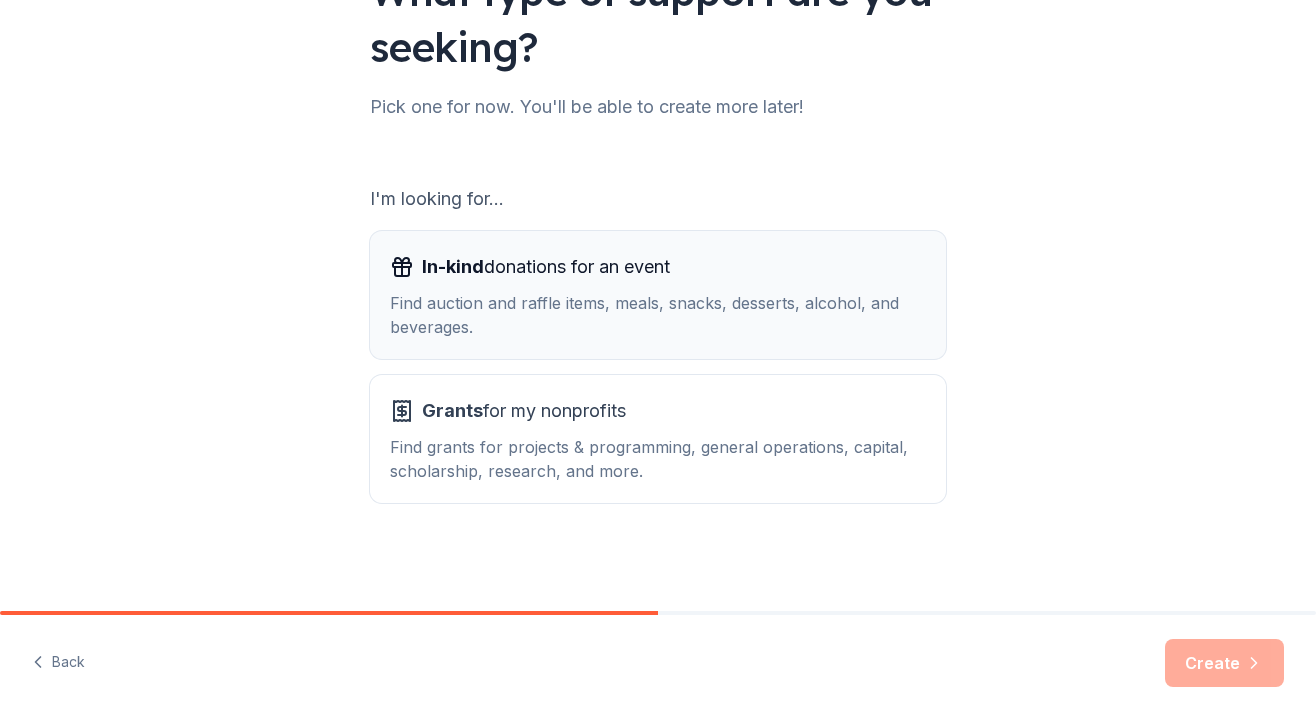 click on "Find auction and raffle items, meals, snacks, desserts, alcohol, and beverages." at bounding box center (658, 315) 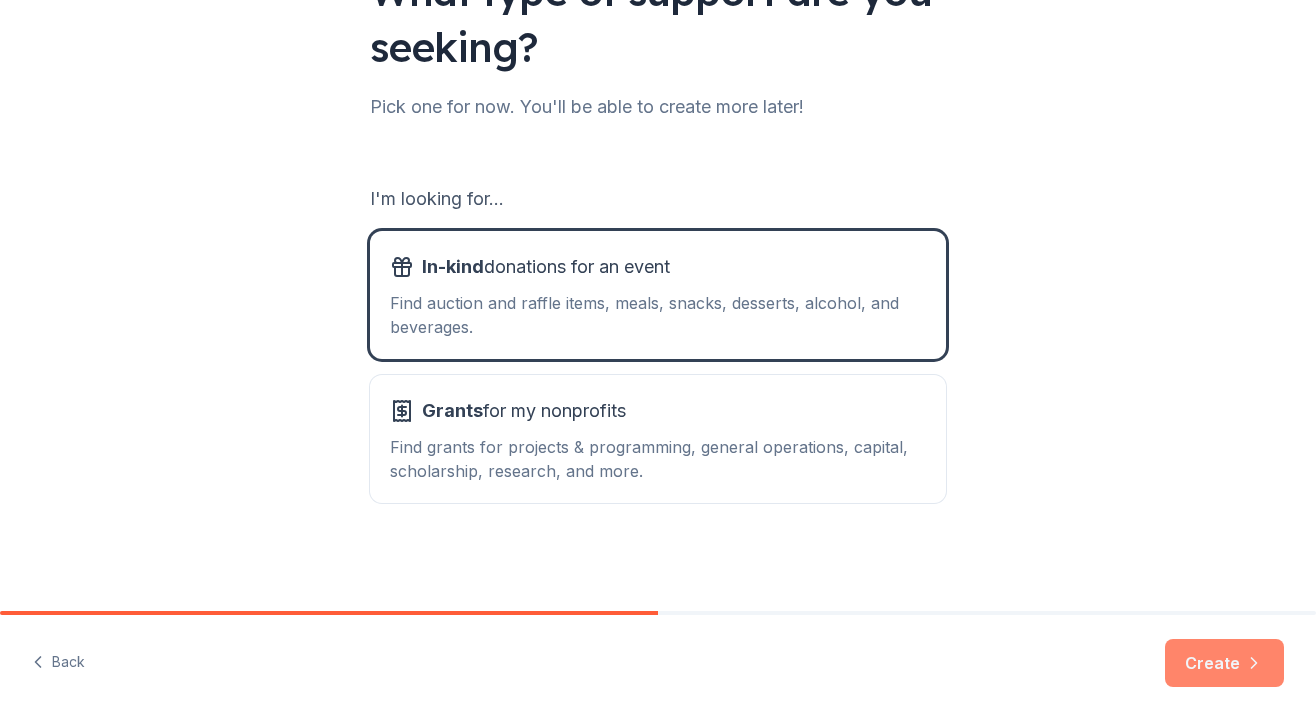 click on "Create" at bounding box center [1224, 663] 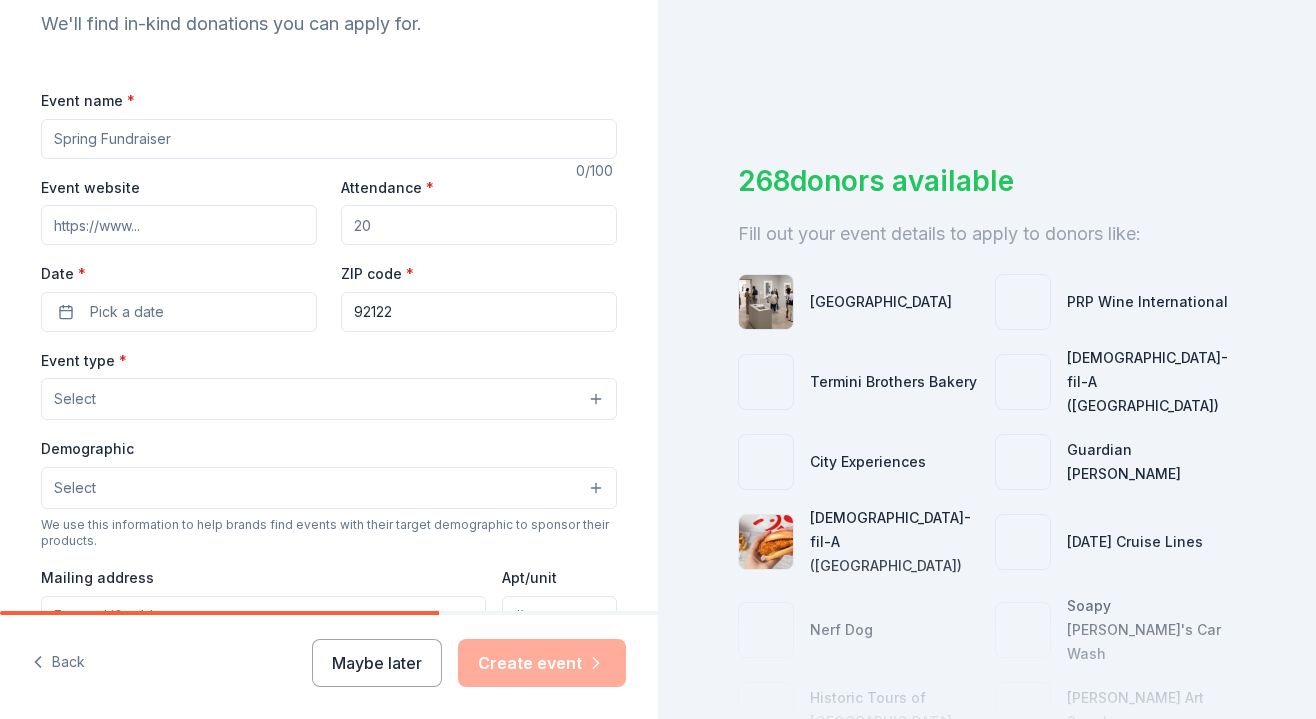 scroll, scrollTop: 229, scrollLeft: 0, axis: vertical 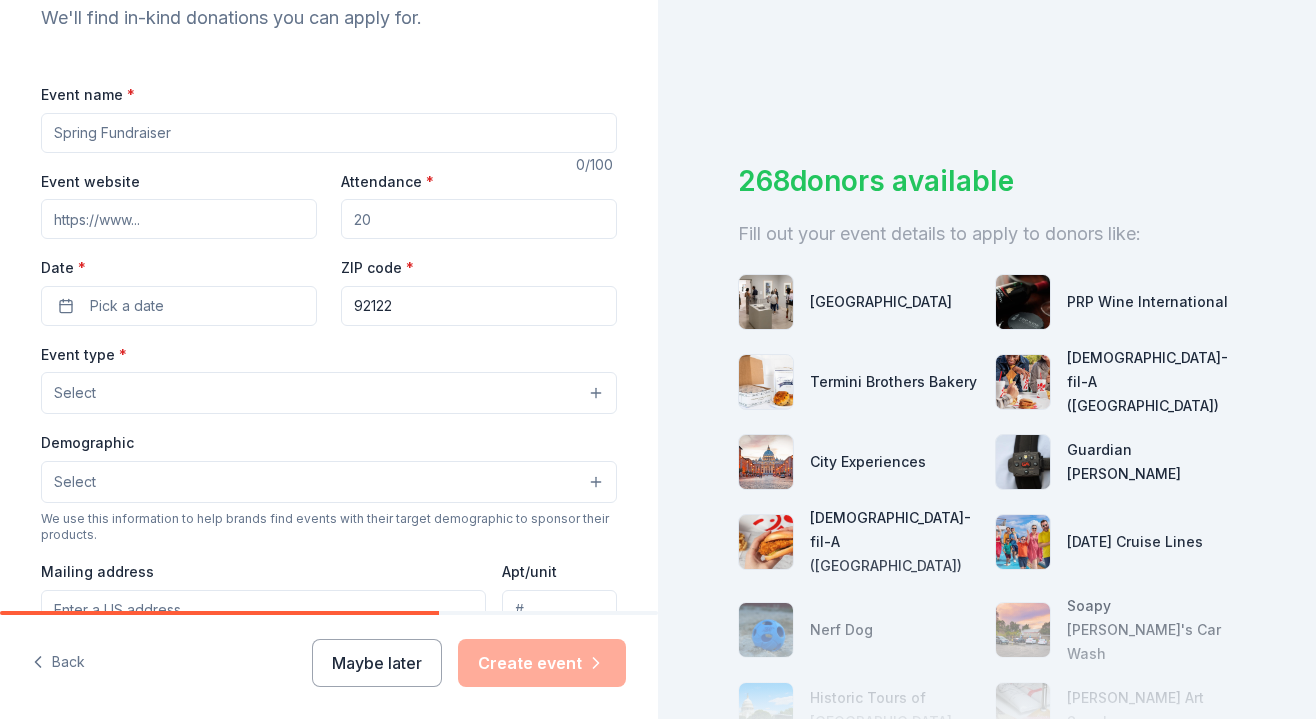 click on "Event name *" at bounding box center (329, 133) 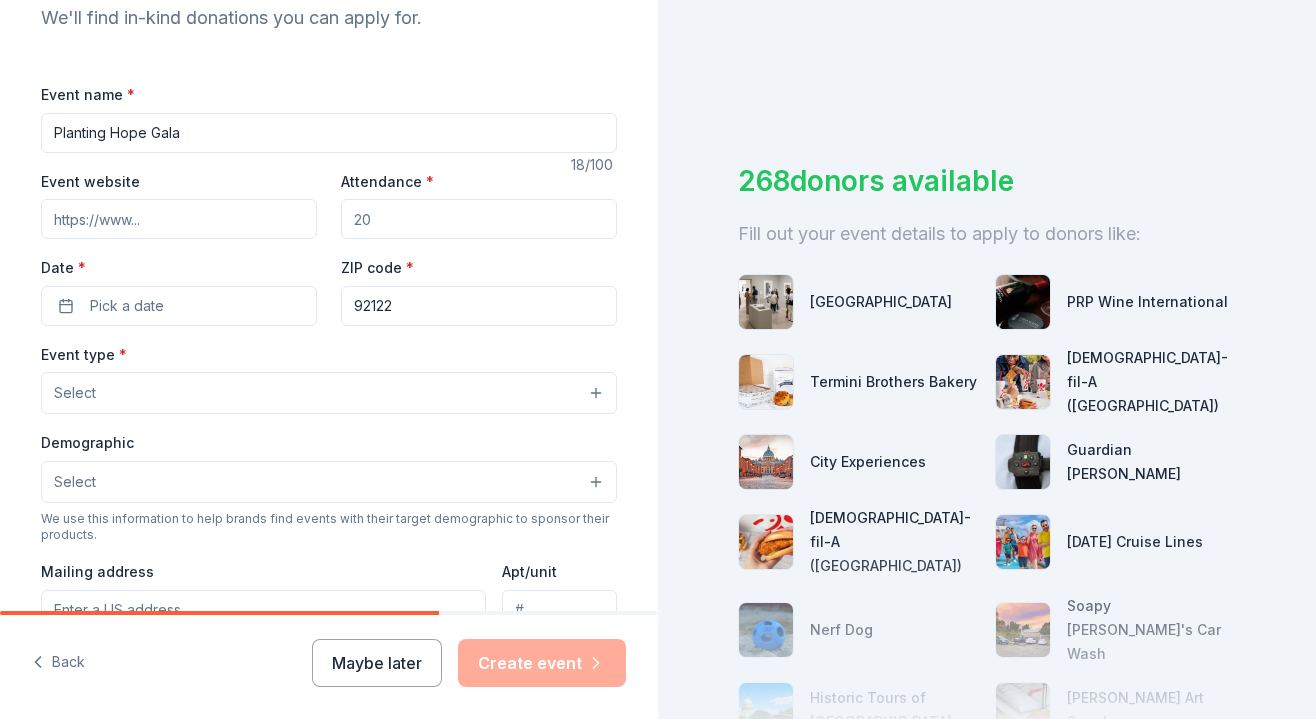 type on "Planting Hope Gala" 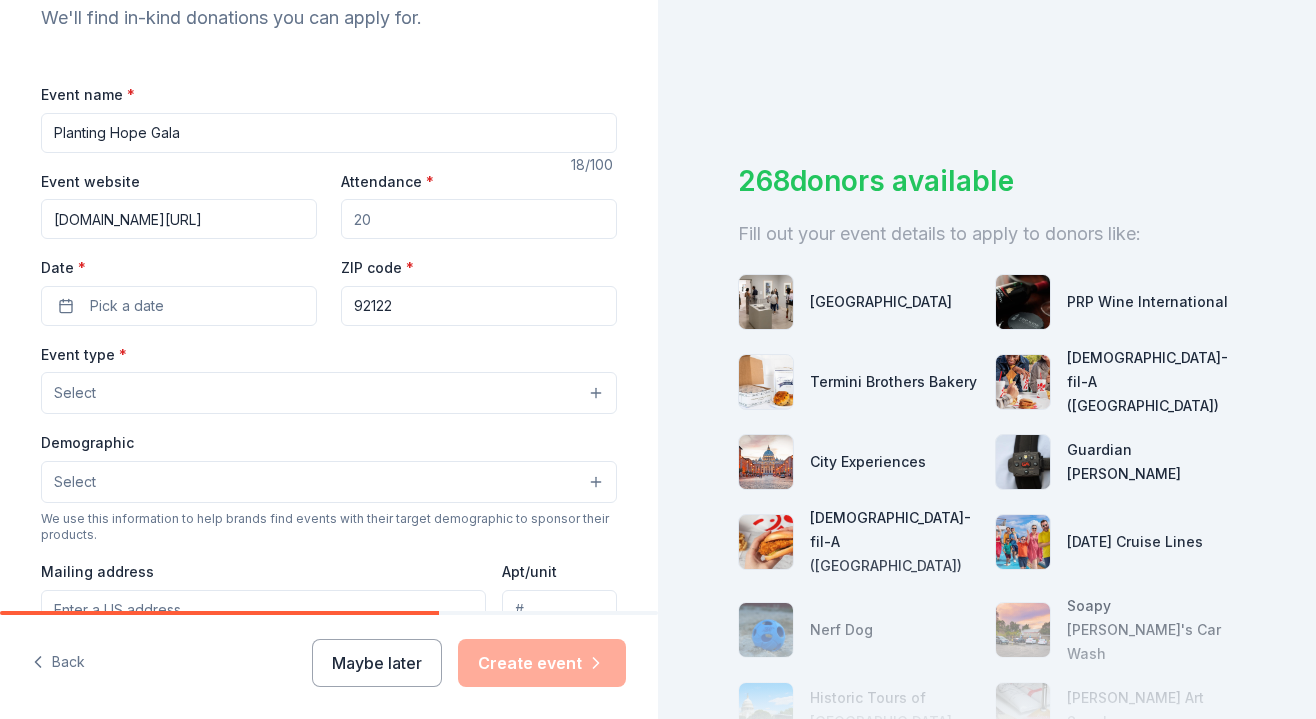 type on "plantwithpurpose.org/gala" 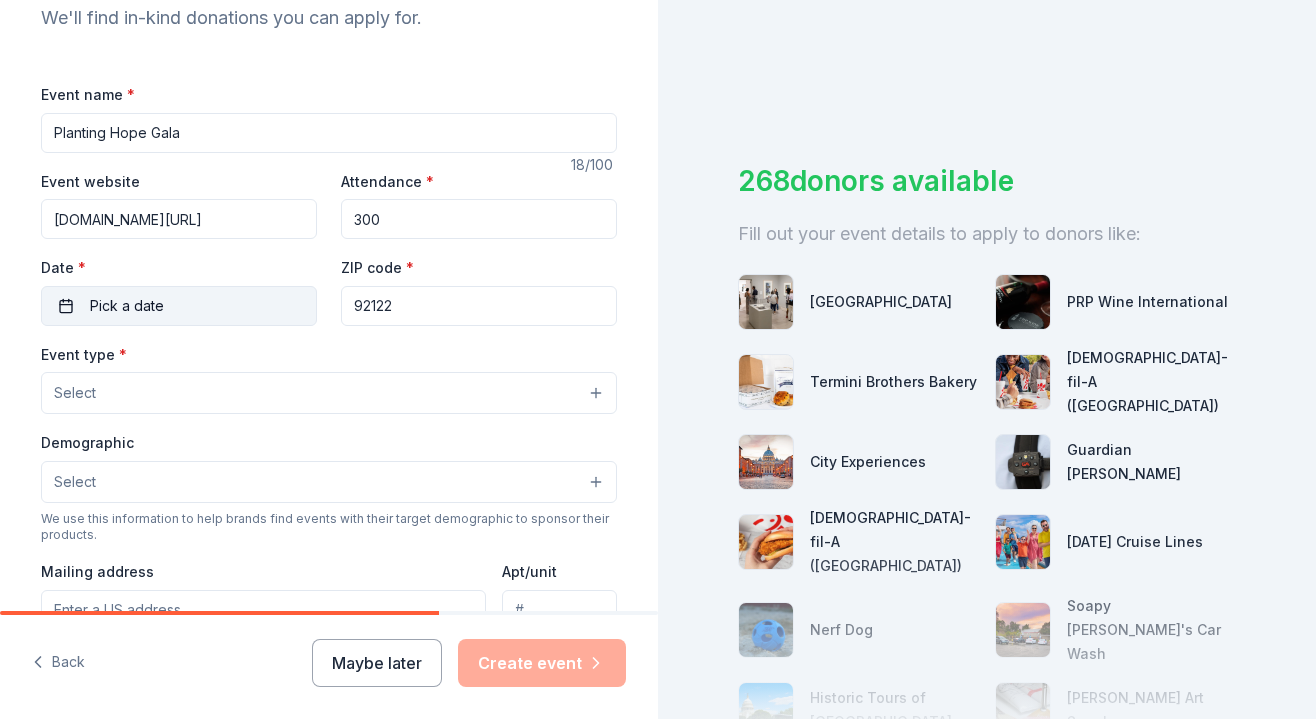 type on "300" 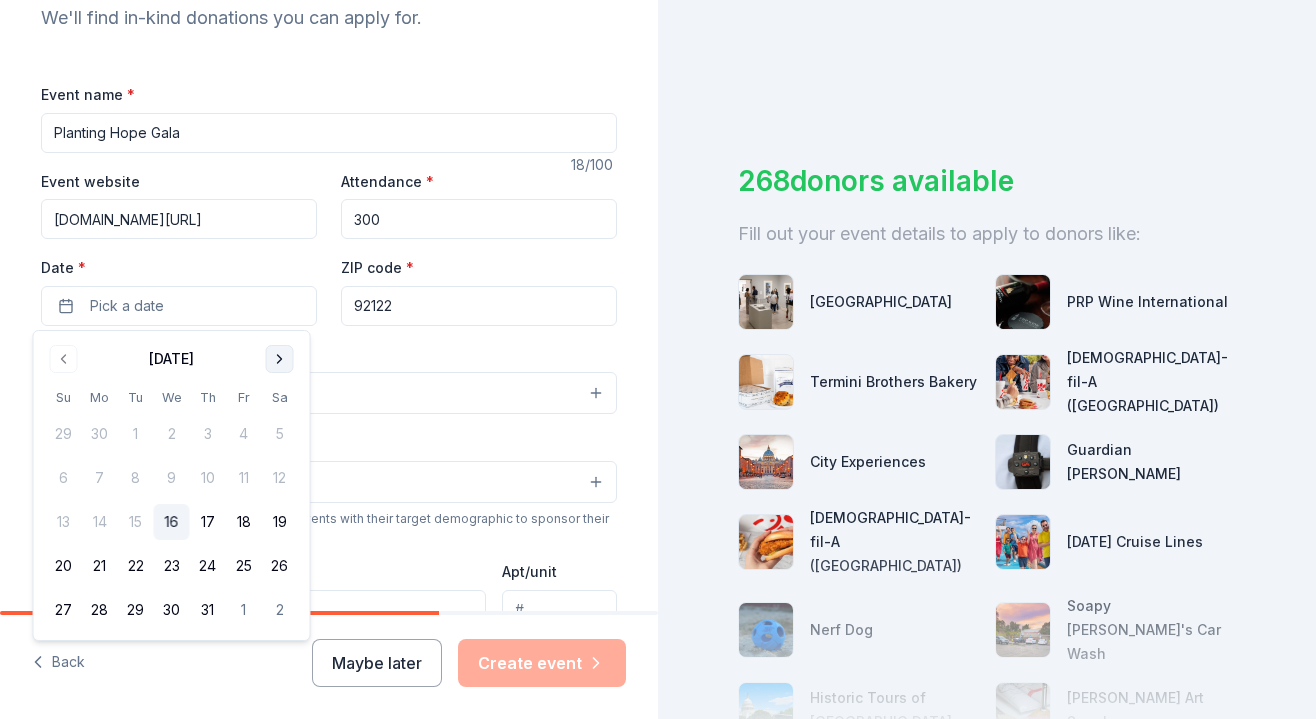click at bounding box center [280, 359] 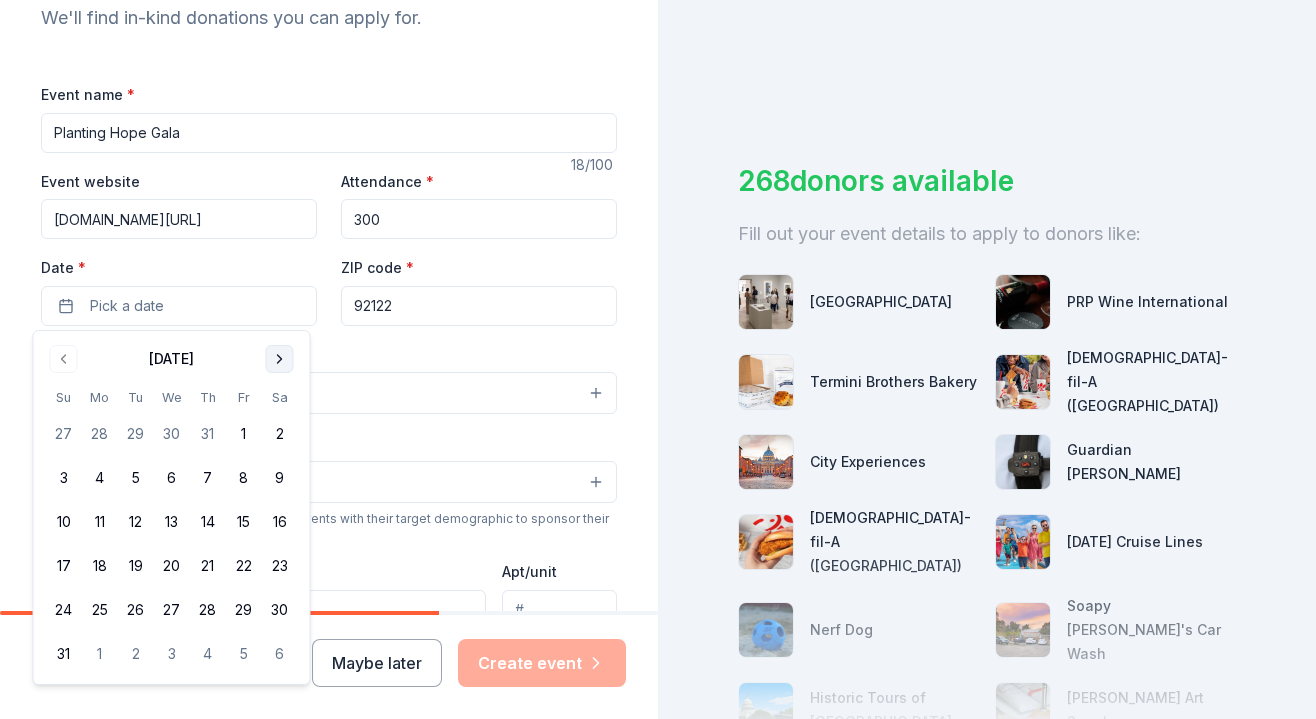 click at bounding box center [280, 359] 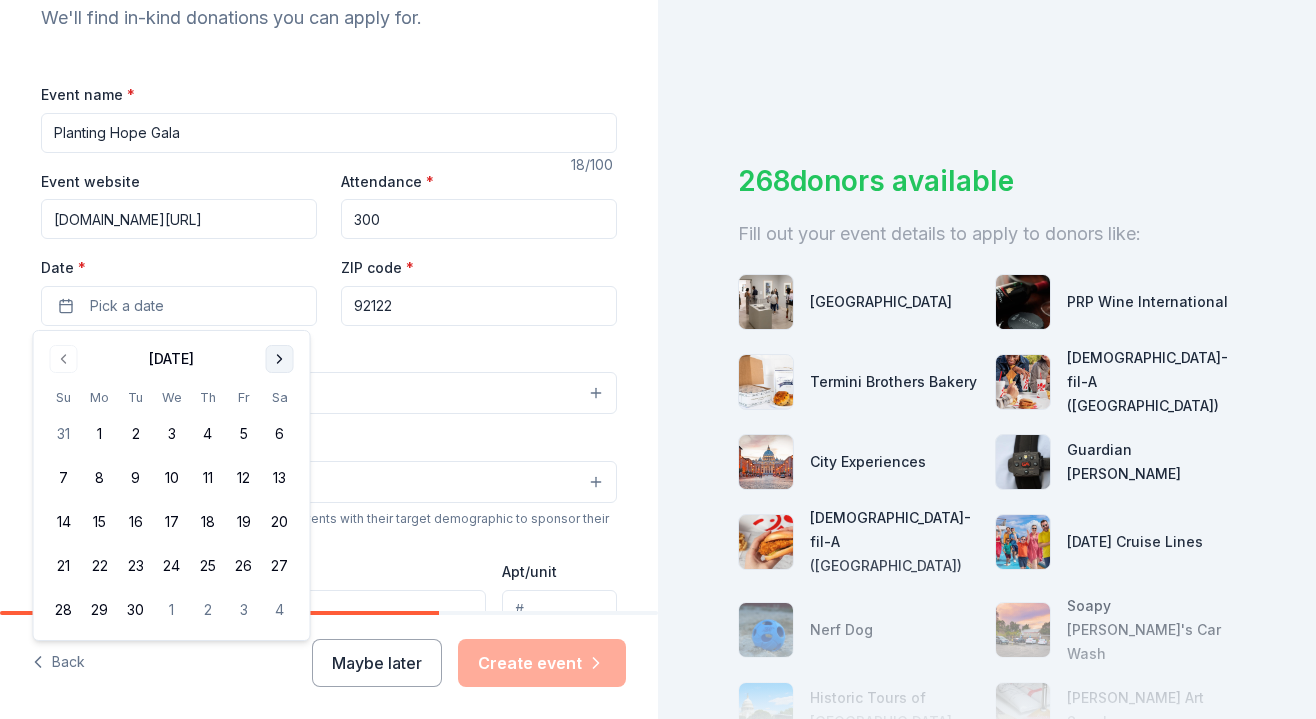 click at bounding box center [280, 359] 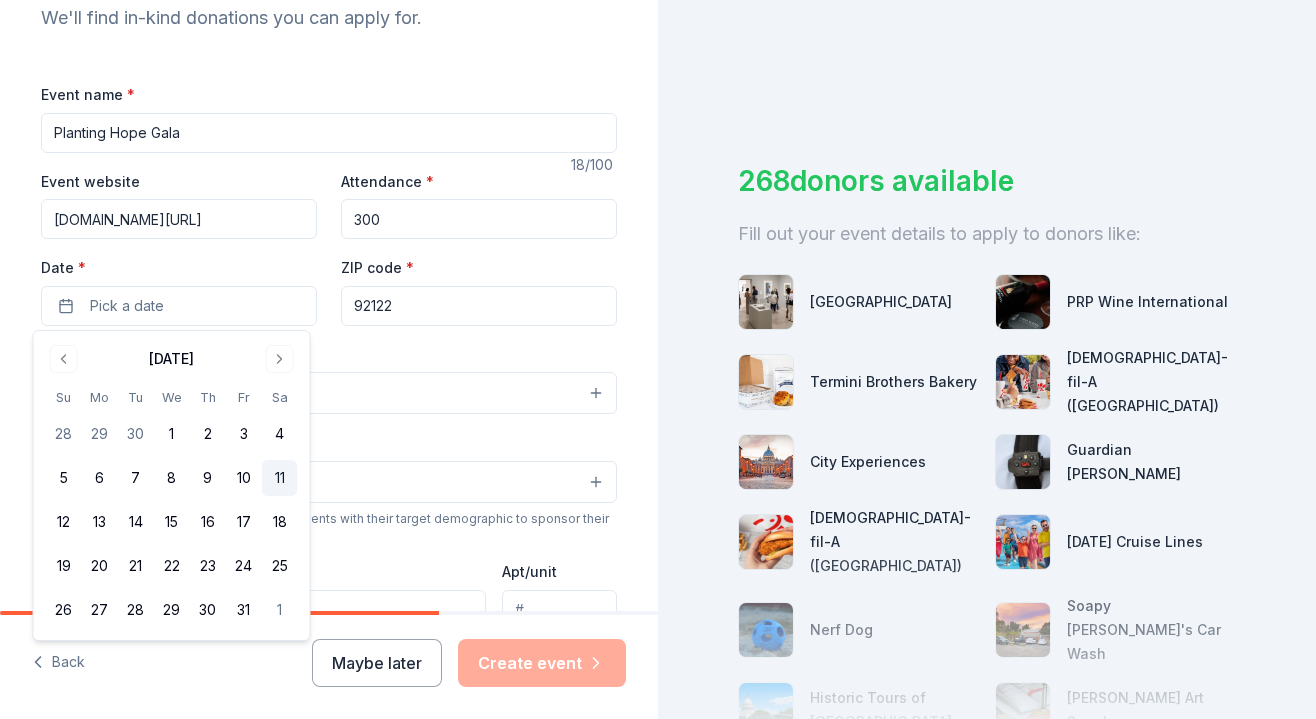 click on "11" at bounding box center (280, 478) 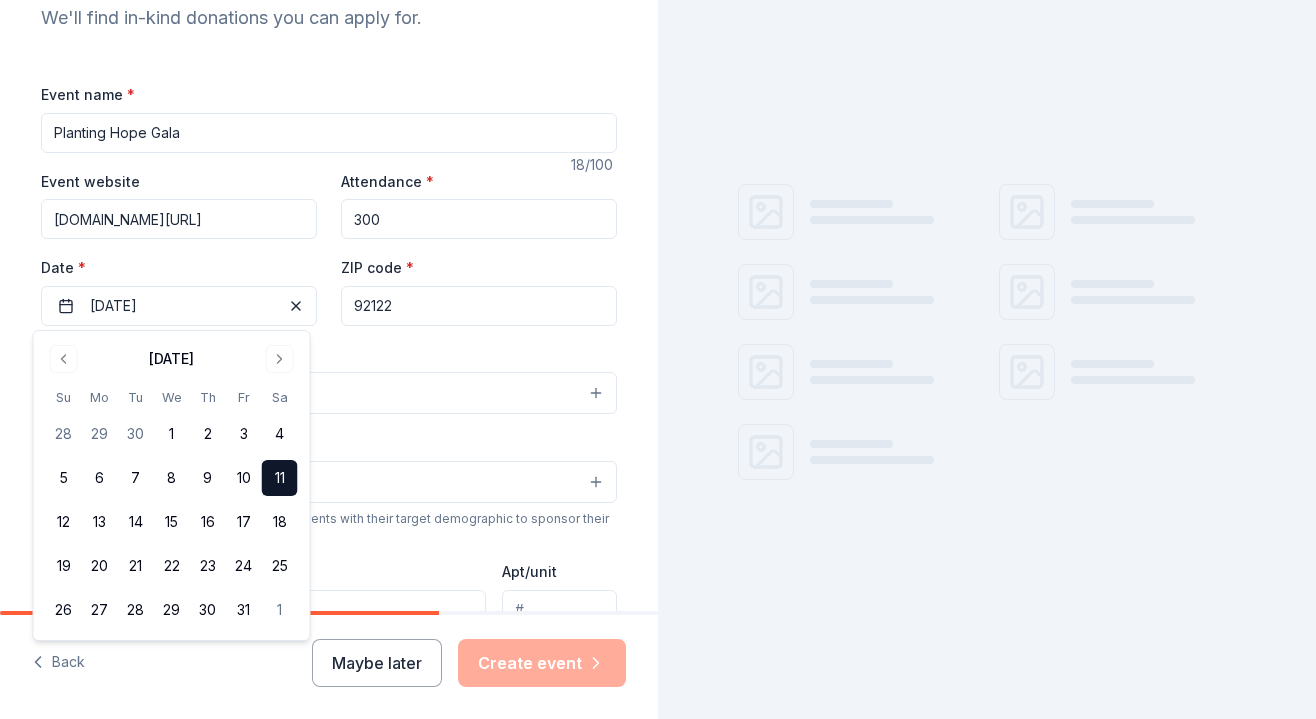 click on "92122" at bounding box center (479, 306) 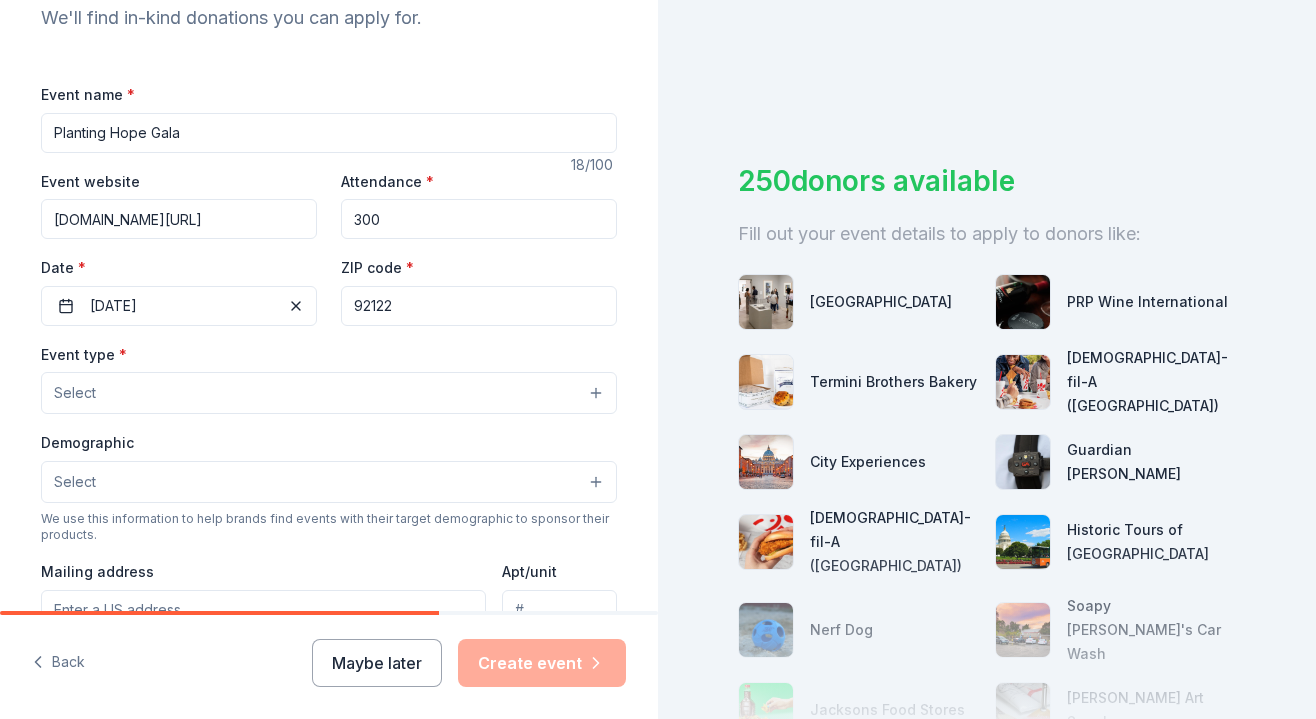 click on "Select" at bounding box center [329, 393] 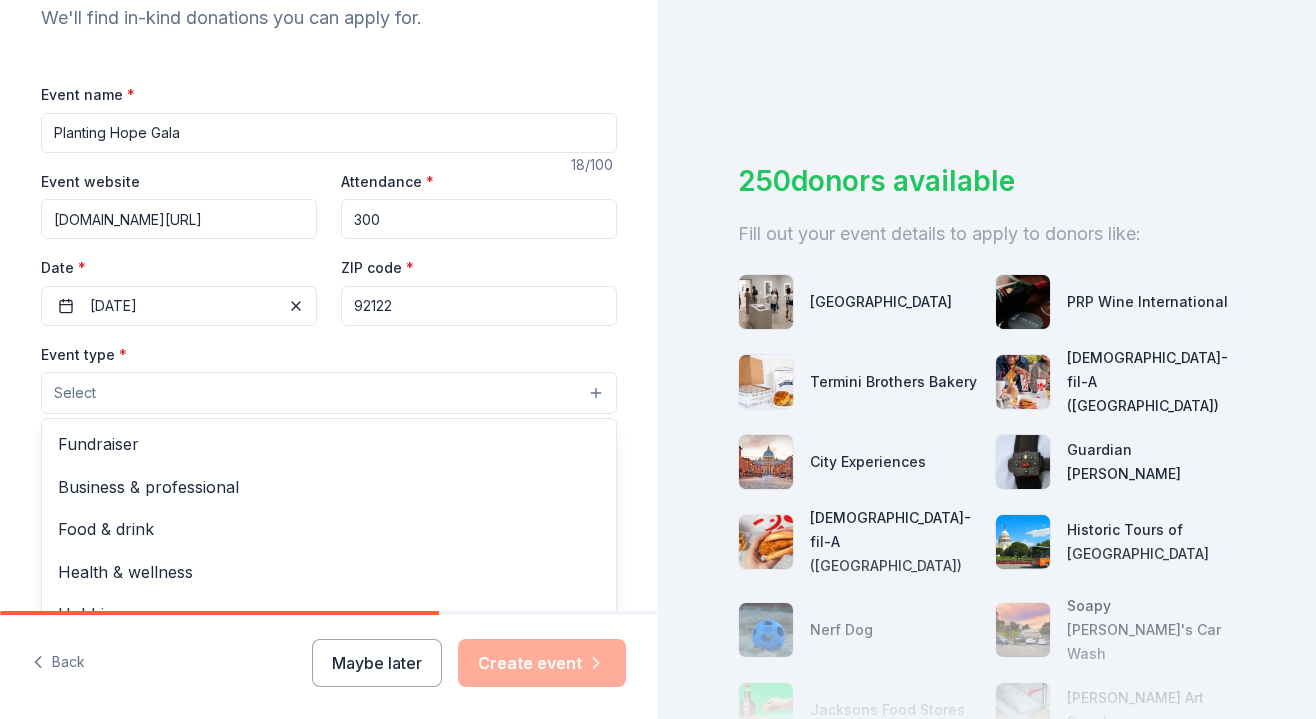 click on "Fundraiser" at bounding box center [329, 444] 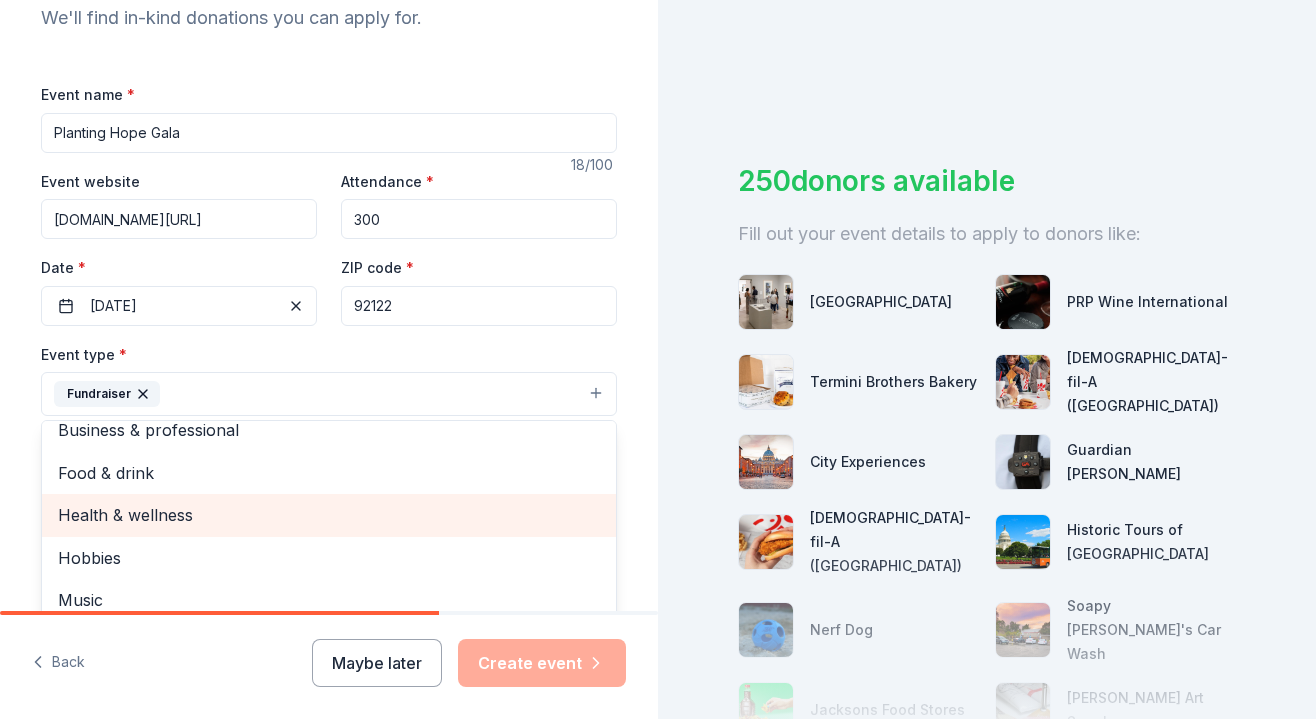 scroll, scrollTop: 24, scrollLeft: 0, axis: vertical 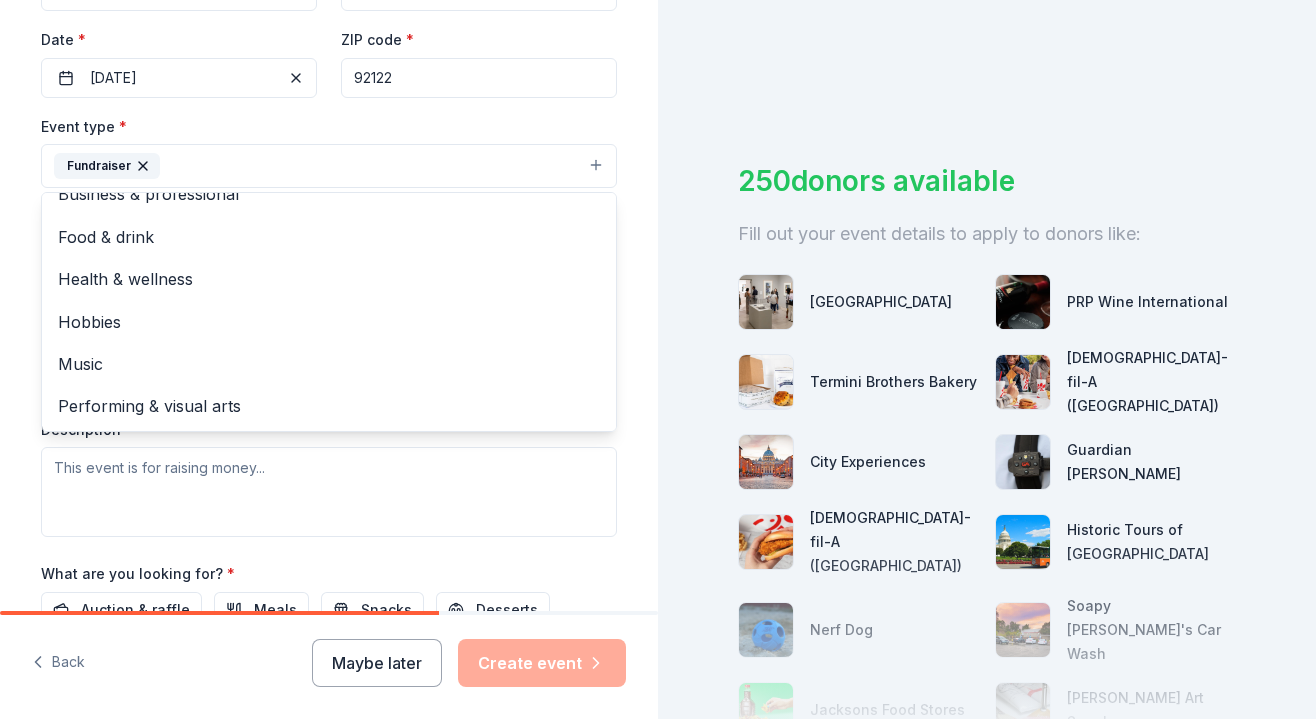 click on "Tell us about your event. We'll find in-kind donations you can apply for. Event name * Planting Hope Gala 18 /100 Event website plantwithpurpose.org/gala Attendance * 300 Date * 10/11/2025 ZIP code * 92122 Event type * Fundraiser Business & professional Food & drink Health & wellness Hobbies Music Performing & visual arts Demographic Select We use this information to help brands find events with their target demographic to sponsor their products. Mailing address Apt/unit Description What are you looking for? * Auction & raffle Meals Snacks Desserts Alcohol Beverages Send me reminders Email me reminders of donor application deadlines Recurring event" at bounding box center (329, 209) 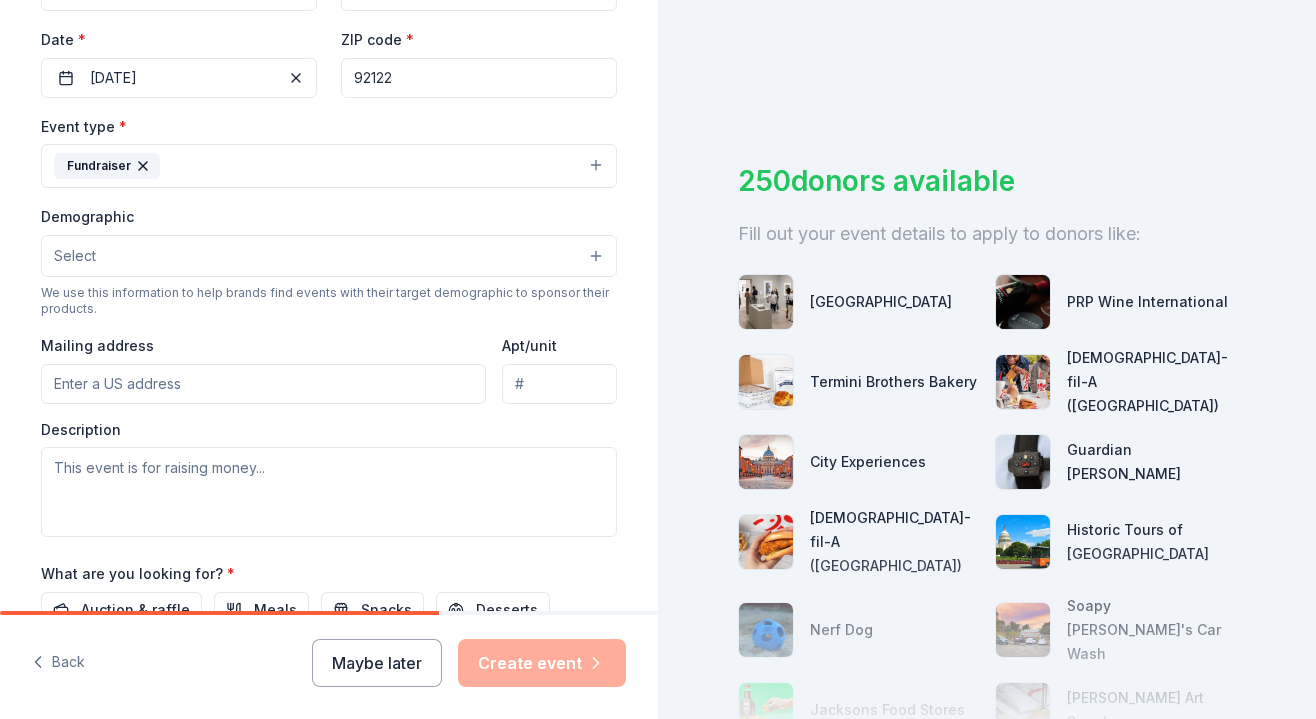 click on "Select" at bounding box center [329, 256] 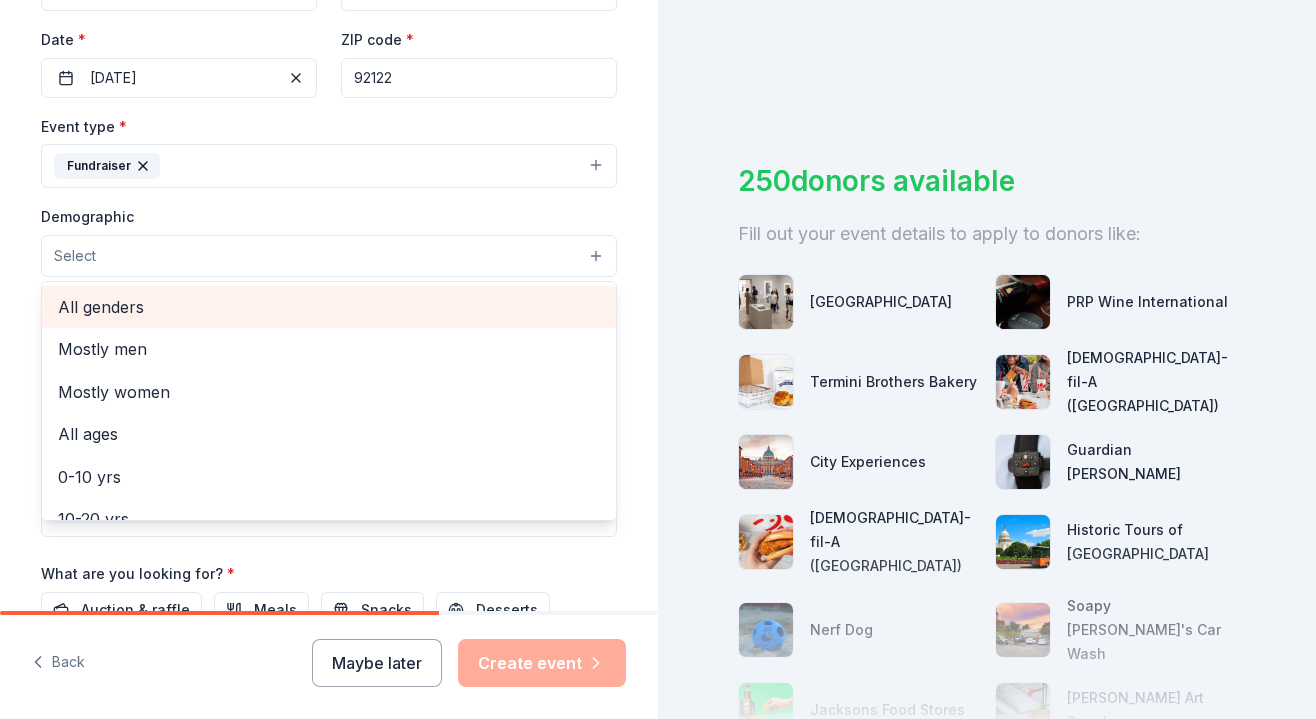 click on "All genders" at bounding box center [329, 307] 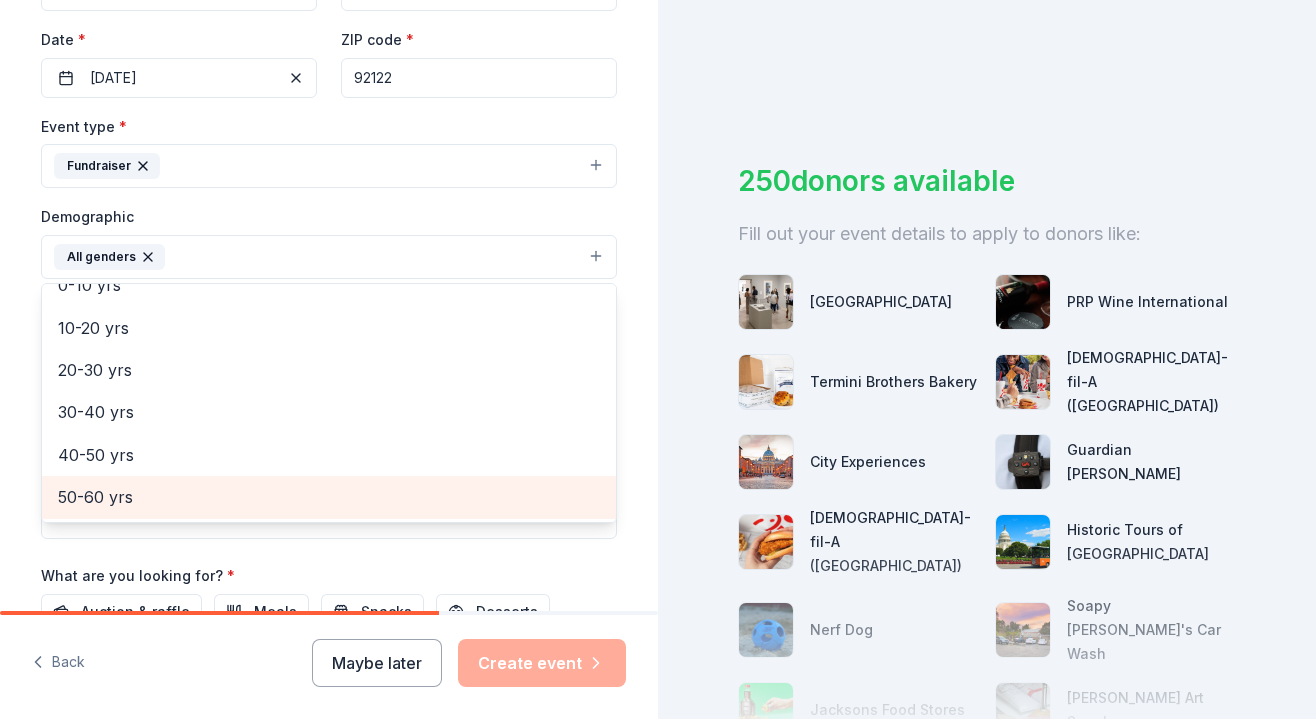 scroll, scrollTop: 36, scrollLeft: 0, axis: vertical 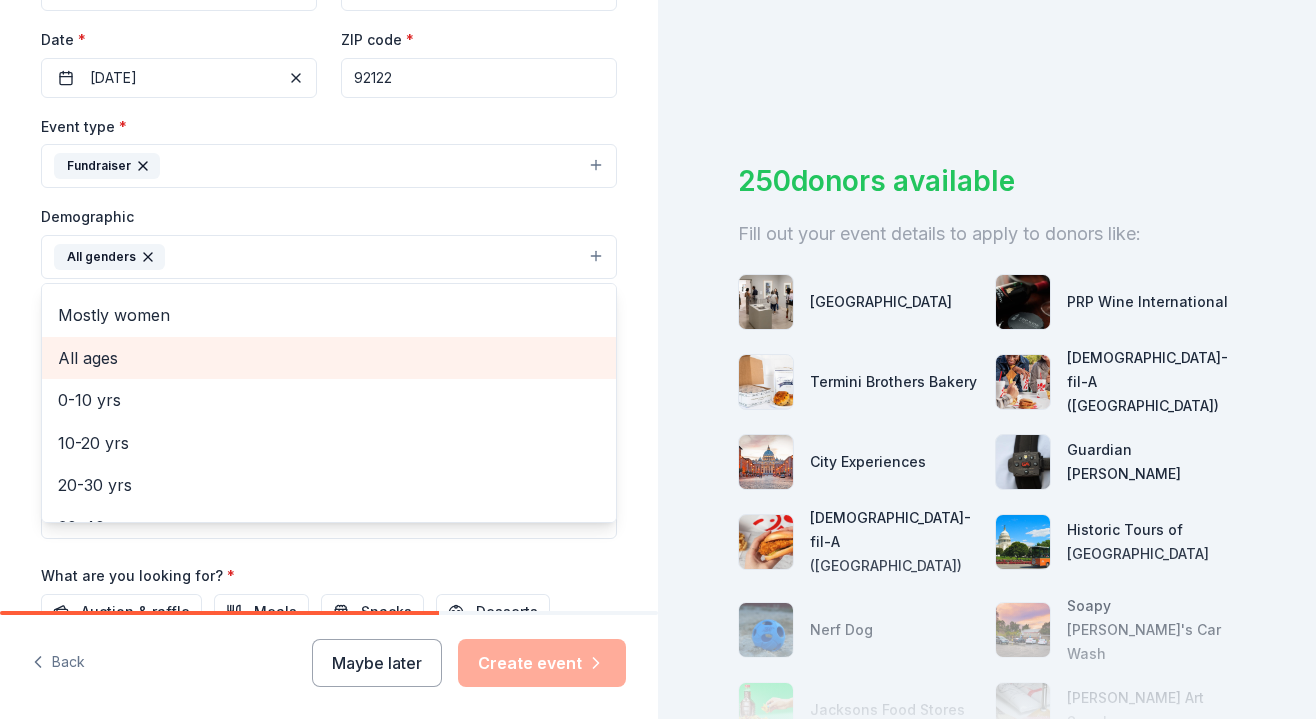 click on "All ages" at bounding box center [329, 358] 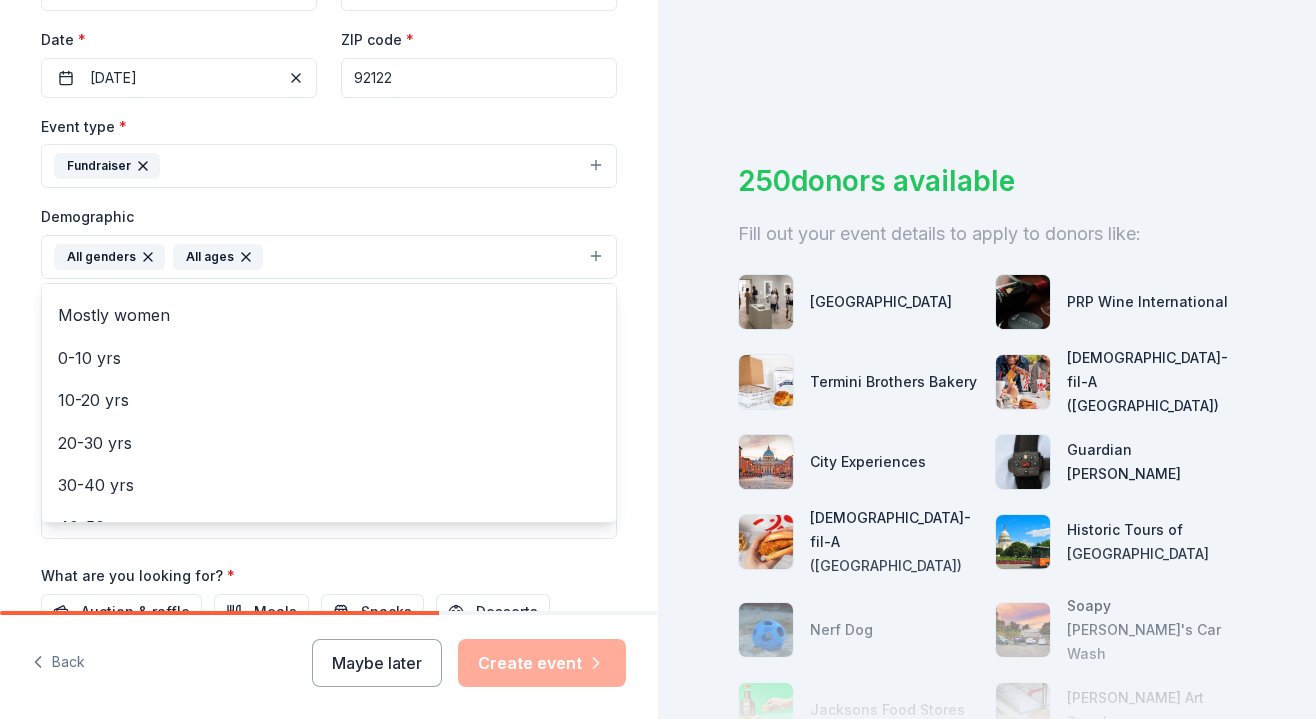 click on "Tell us about your event. We'll find in-kind donations you can apply for. Event name * Planting Hope Gala 18 /100 Event website plantwithpurpose.org/gala Attendance * 300 Date * 10/11/2025 ZIP code * 92122 Event type * Fundraiser Demographic All genders All ages Mostly men Mostly women 0-10 yrs 10-20 yrs 20-30 yrs 30-40 yrs 40-50 yrs 50-60 yrs 60-70 yrs 70-80 yrs 80+ yrs We use this information to help brands find events with their target demographic to sponsor their products. Mailing address Apt/unit Description What are you looking for? * Auction & raffle Meals Snacks Desserts Alcohol Beverages Send me reminders Email me reminders of donor application deadlines Recurring event" at bounding box center (329, 210) 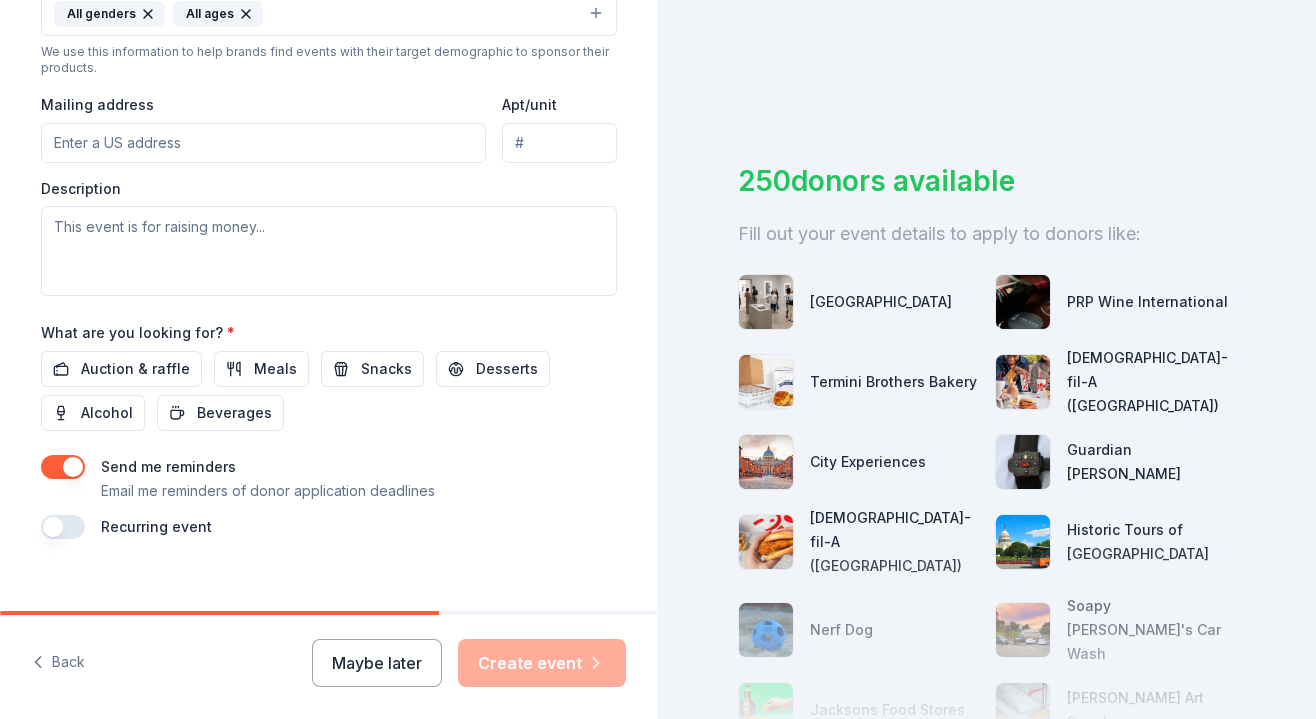 scroll, scrollTop: 724, scrollLeft: 0, axis: vertical 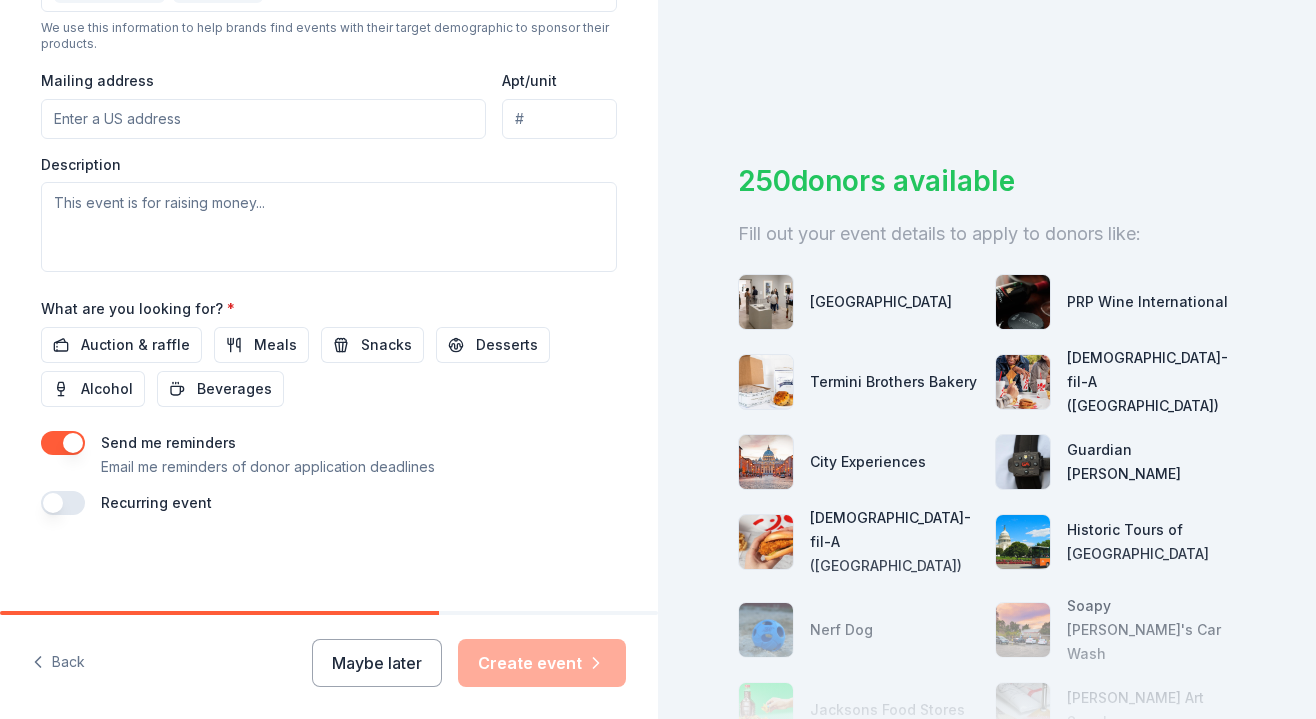 click on "Mailing address" at bounding box center (263, 119) 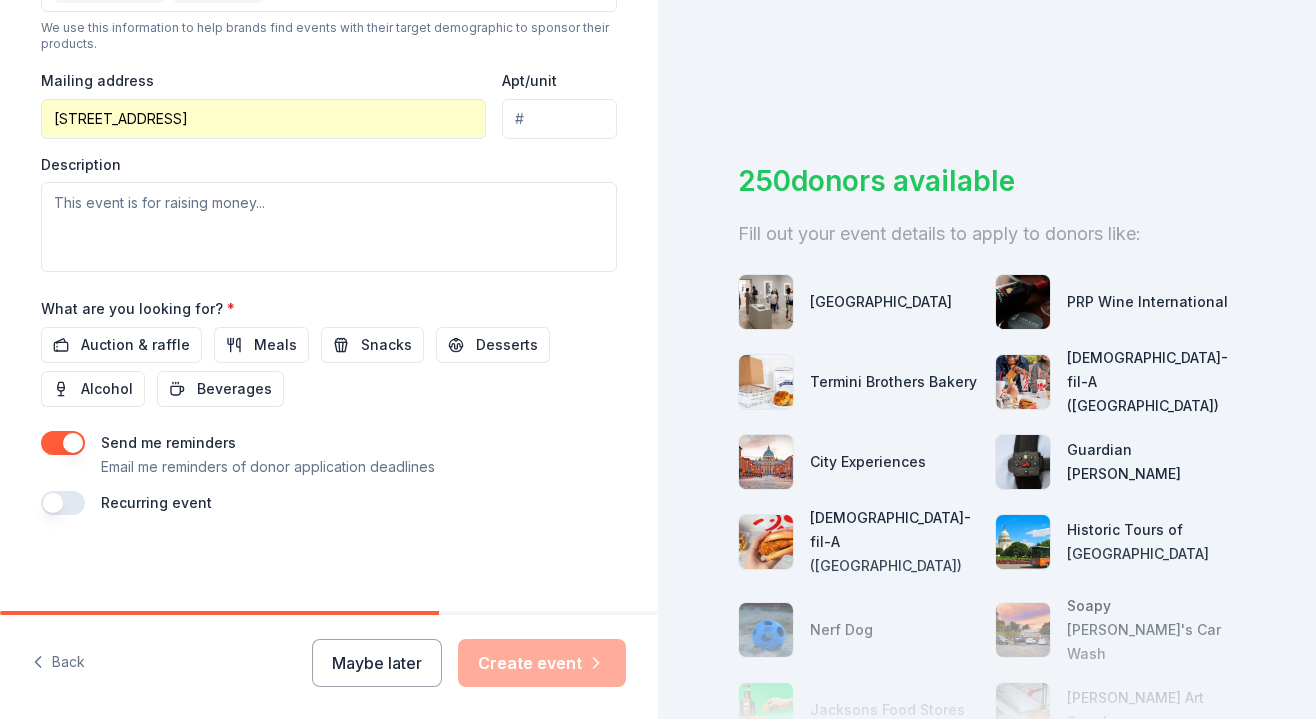 click on "4747 Morena Blvd" at bounding box center (263, 119) 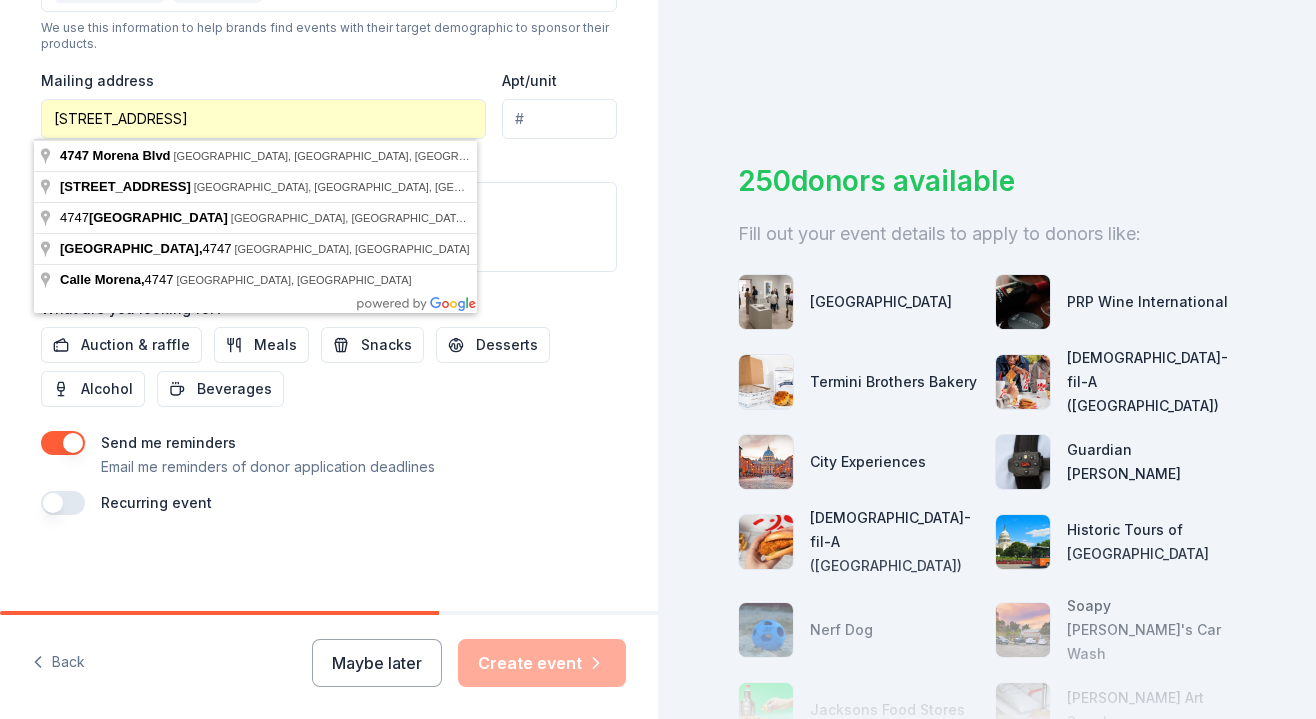 click on "4747 Morena Blvd" at bounding box center (263, 119) 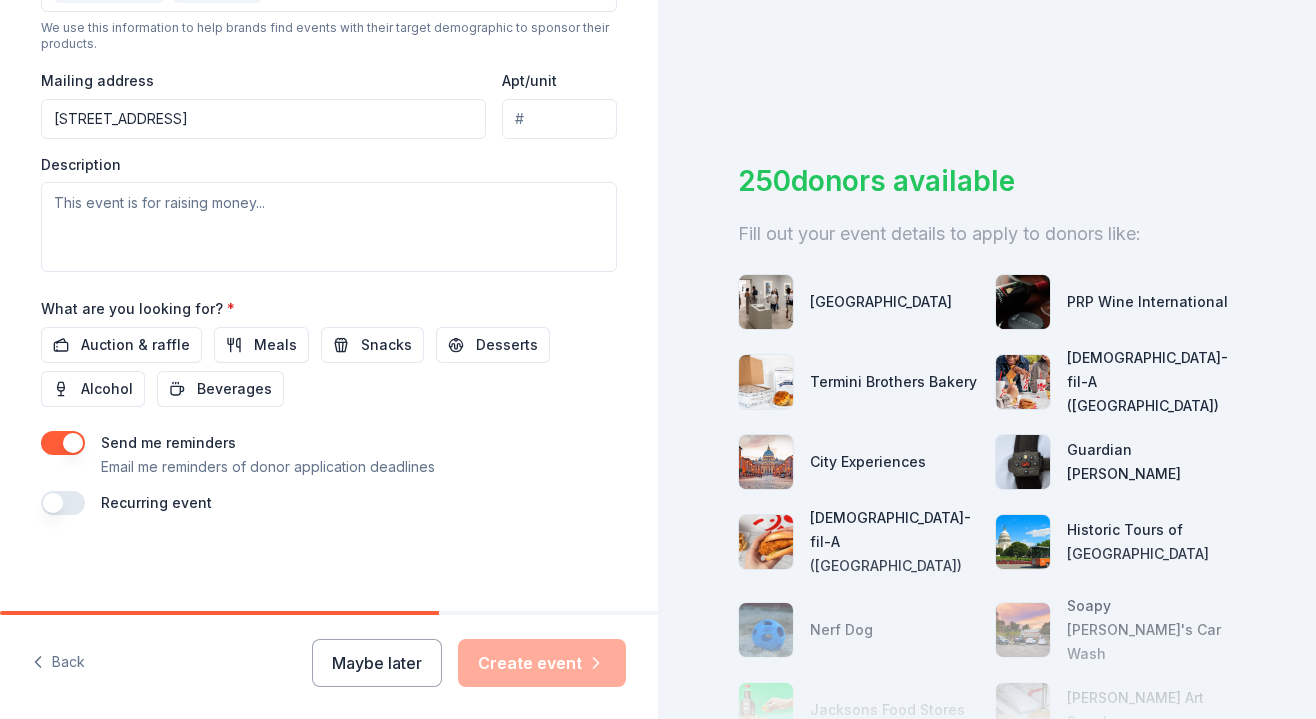type on "5075 Shoreham Place, San Diego, CA, 92122" 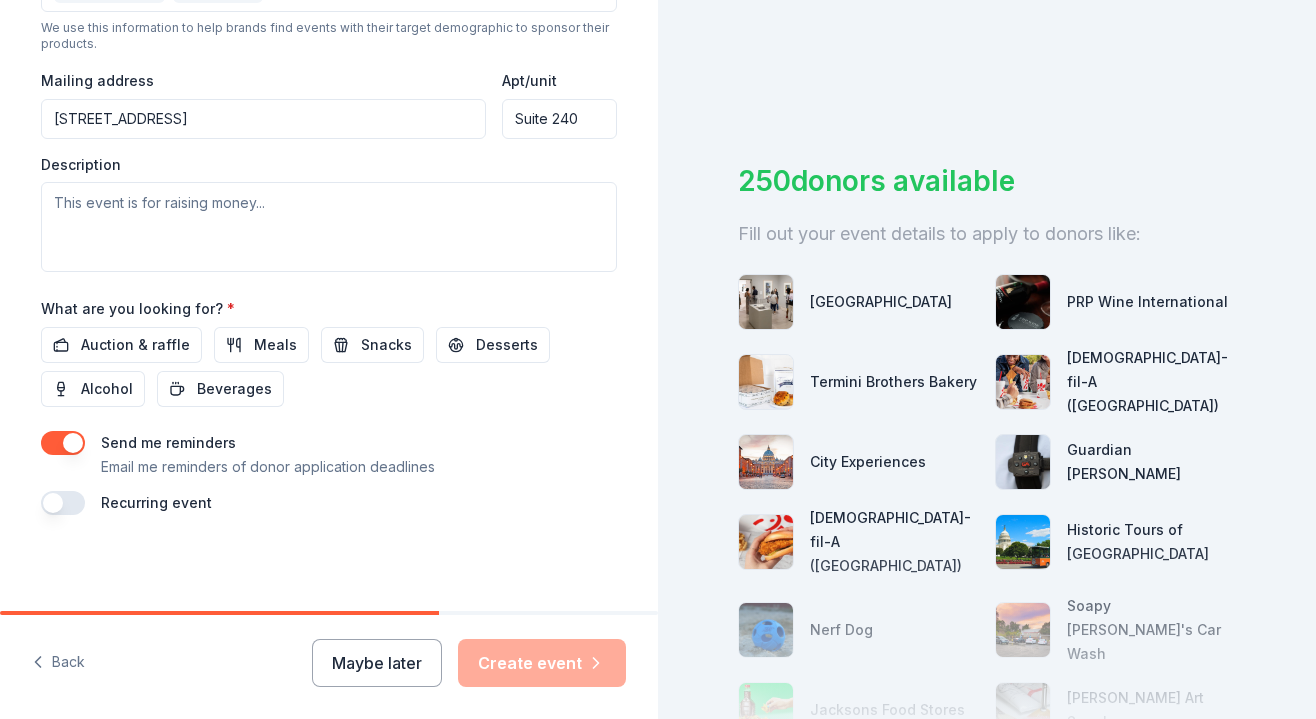 type on "Suite 240" 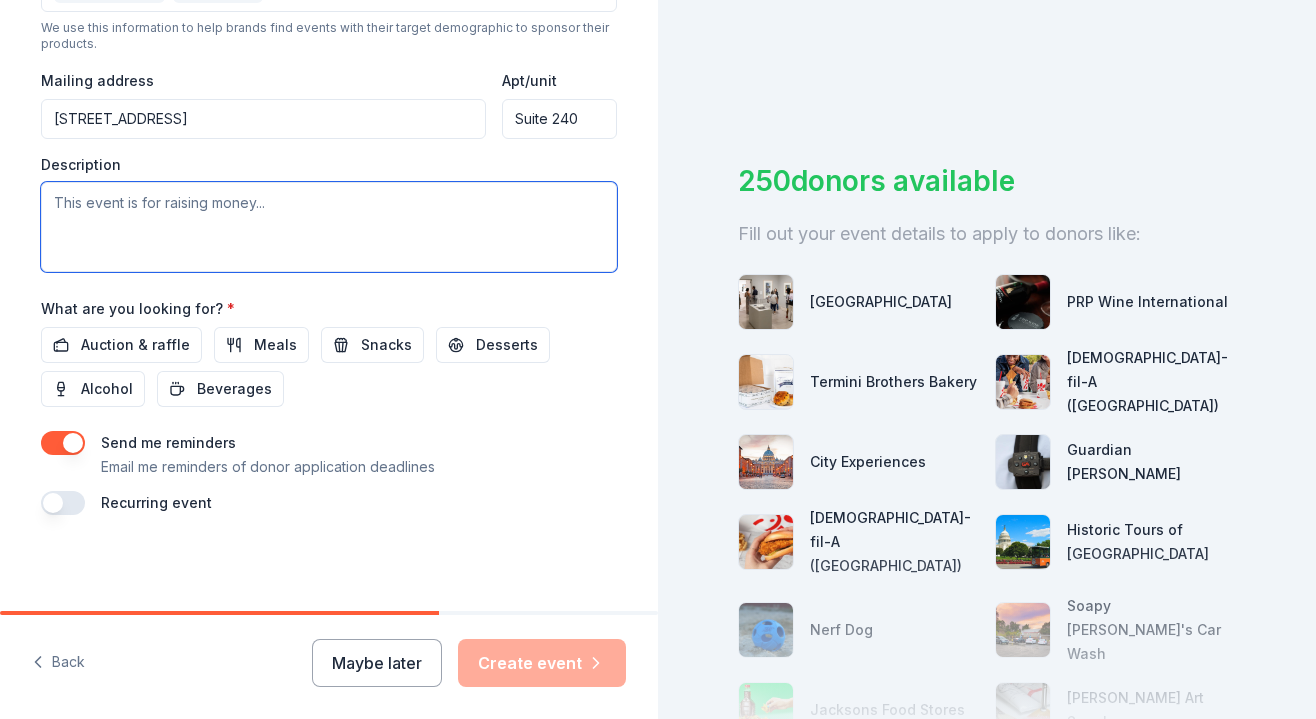click at bounding box center [329, 227] 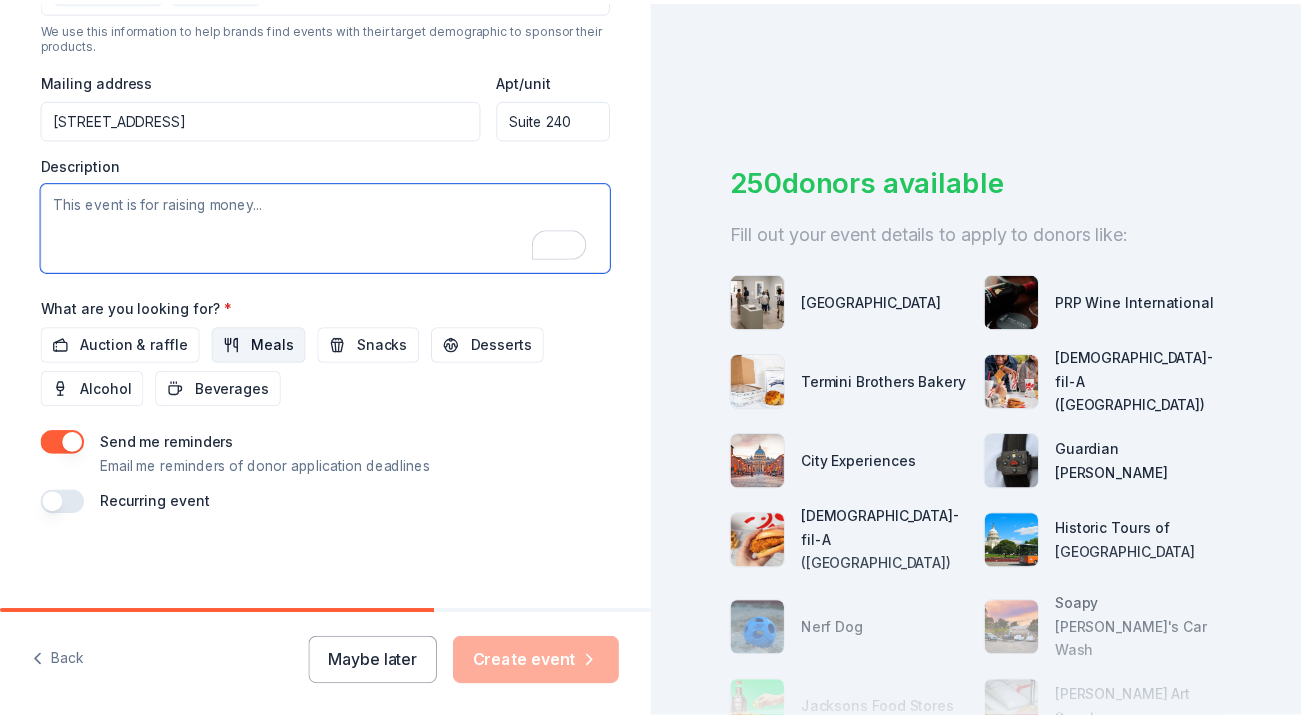scroll, scrollTop: 724, scrollLeft: 0, axis: vertical 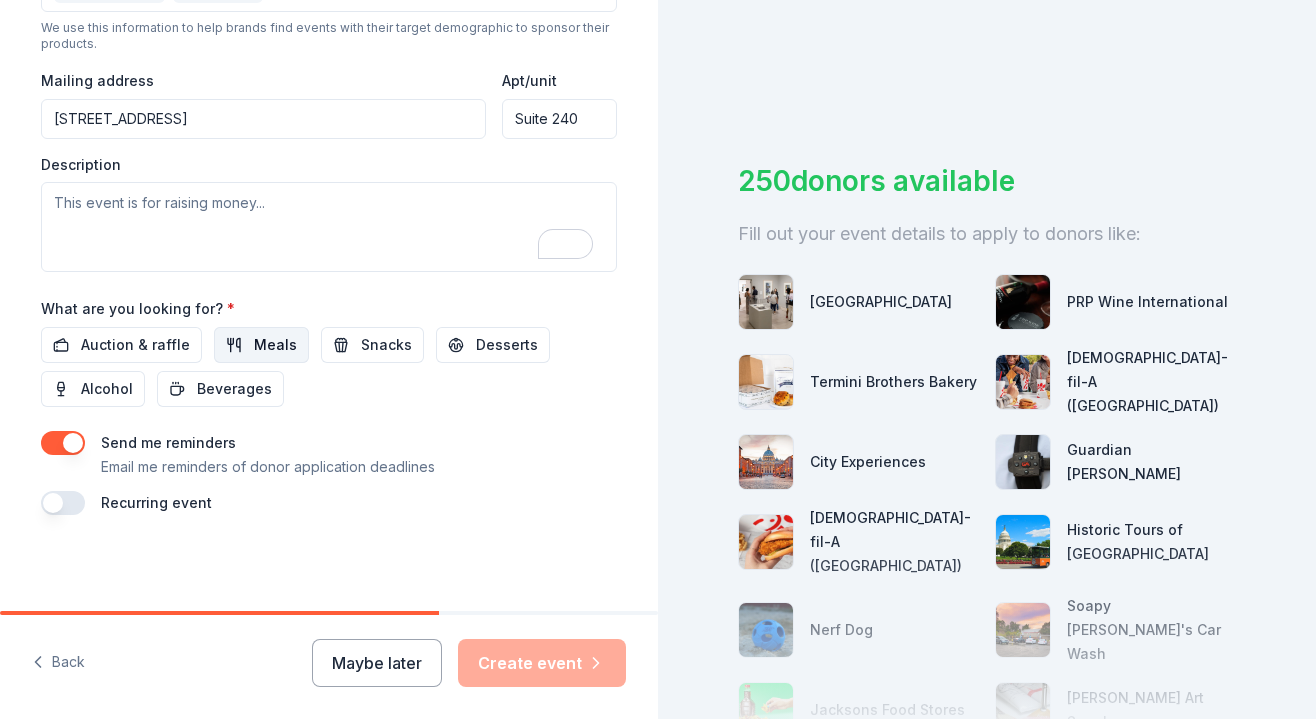 click on "Meals" at bounding box center (275, 345) 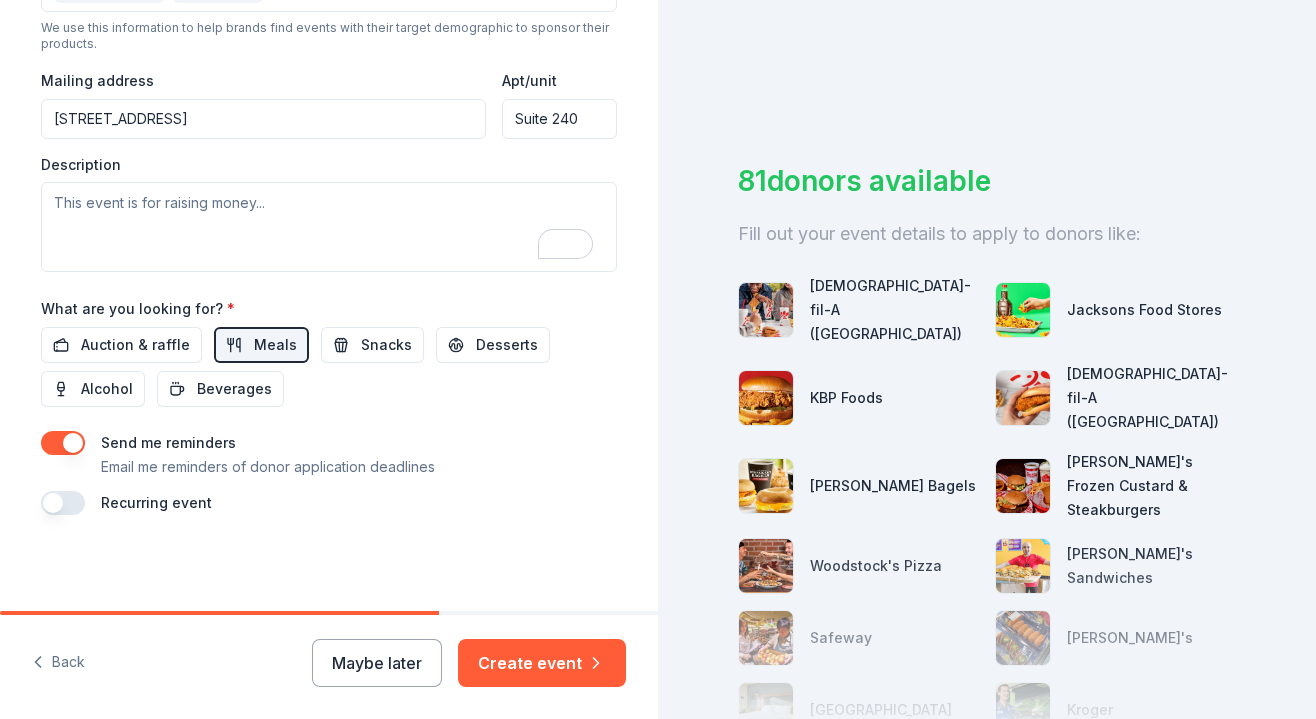 click at bounding box center [63, 443] 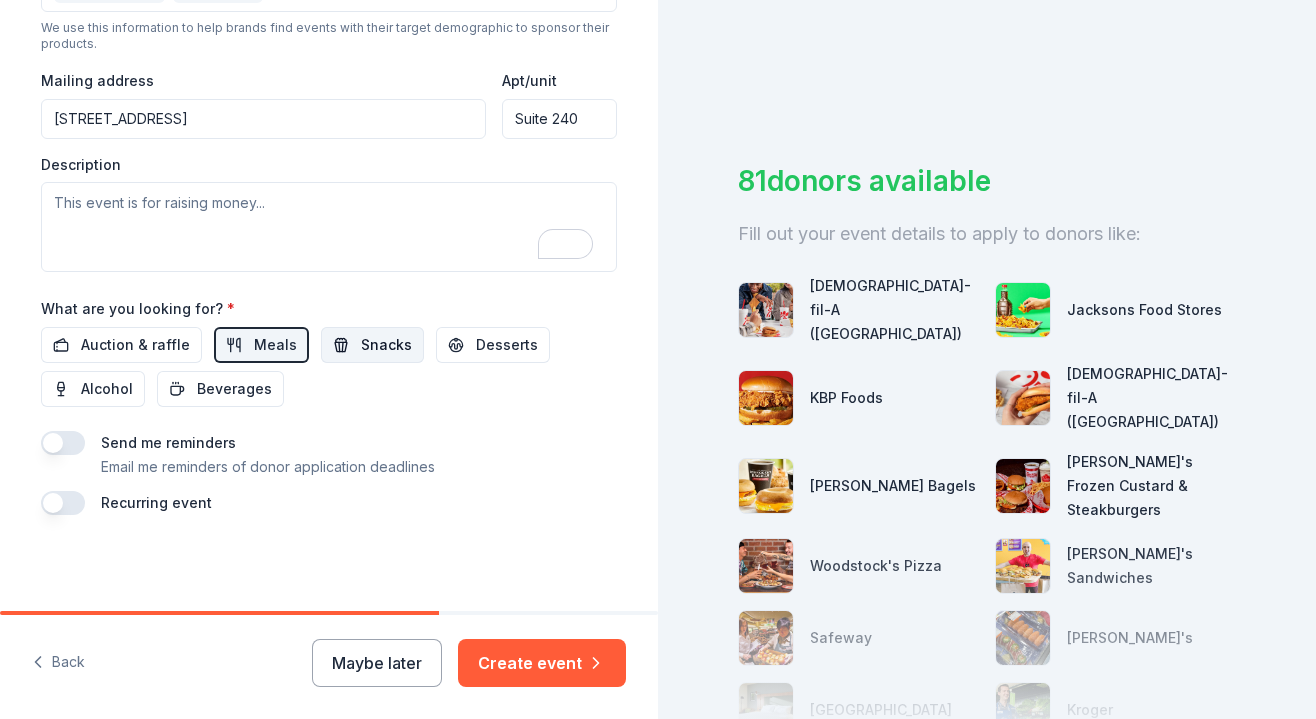 click on "Snacks" at bounding box center [386, 345] 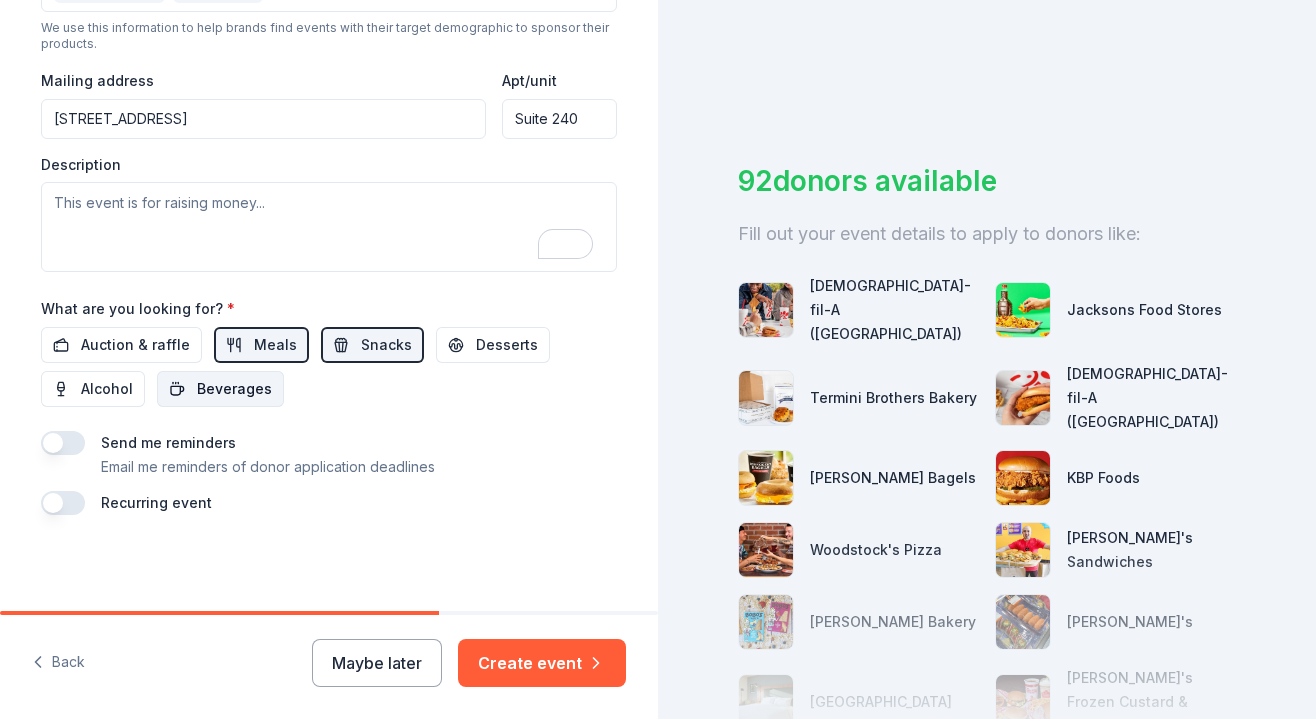 click on "Beverages" at bounding box center [234, 389] 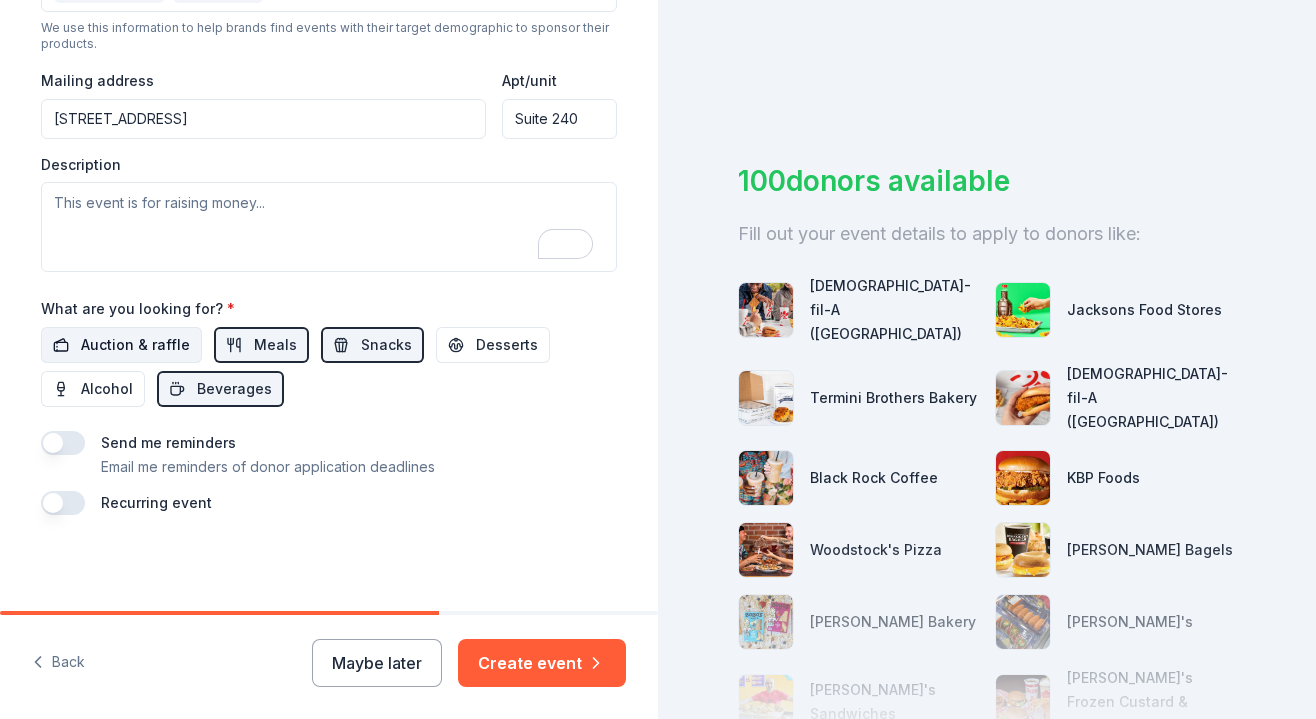 click on "Auction & raffle" at bounding box center (135, 345) 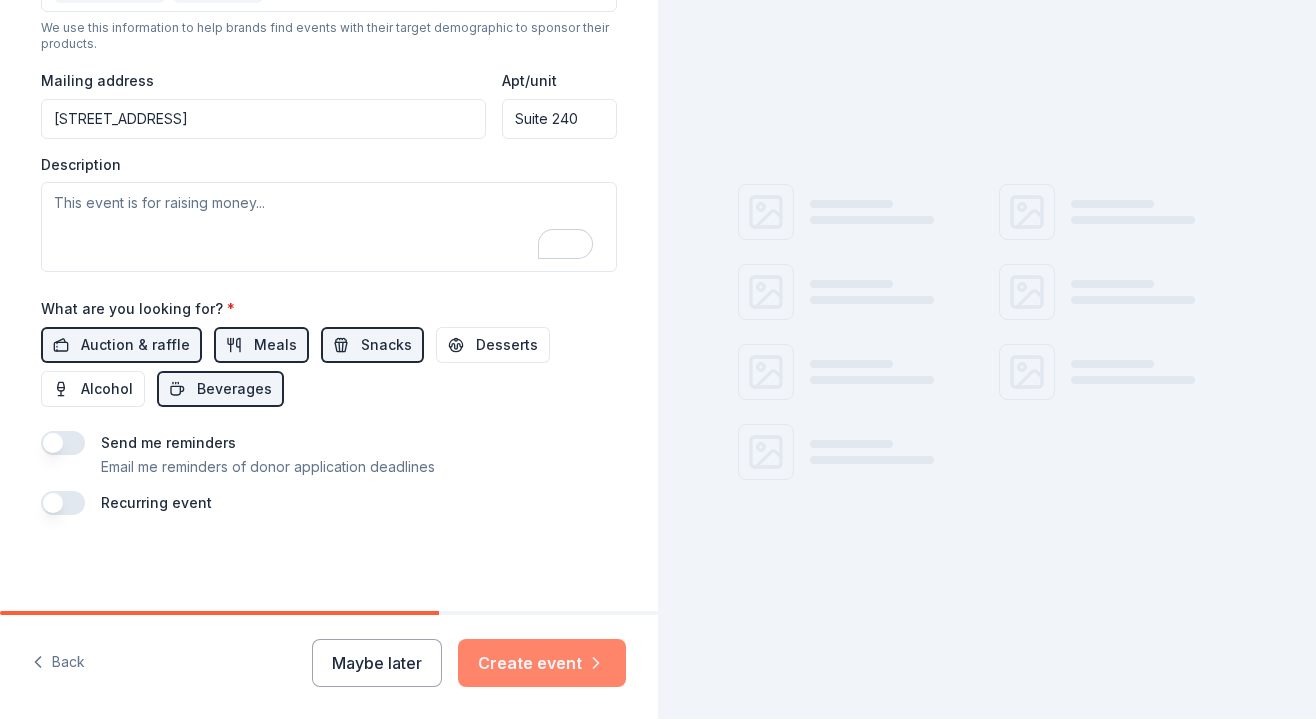 click on "Create event" at bounding box center (542, 663) 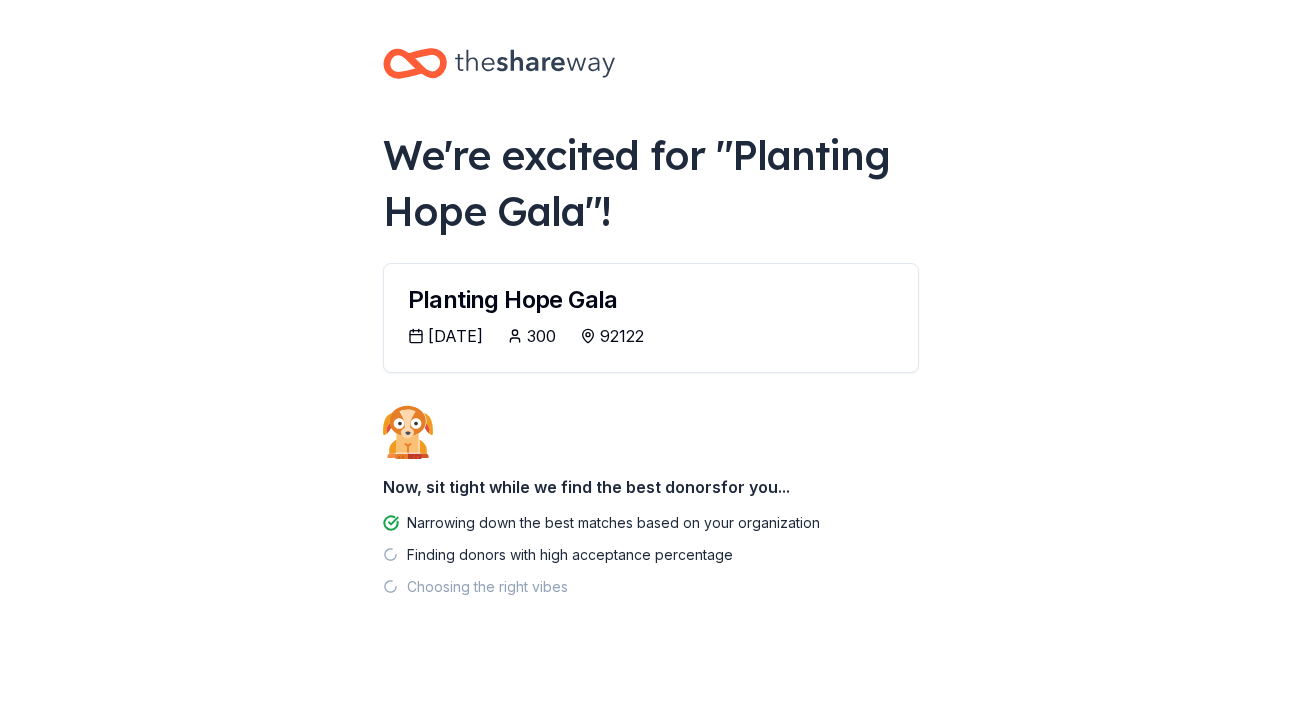 scroll, scrollTop: 12, scrollLeft: 0, axis: vertical 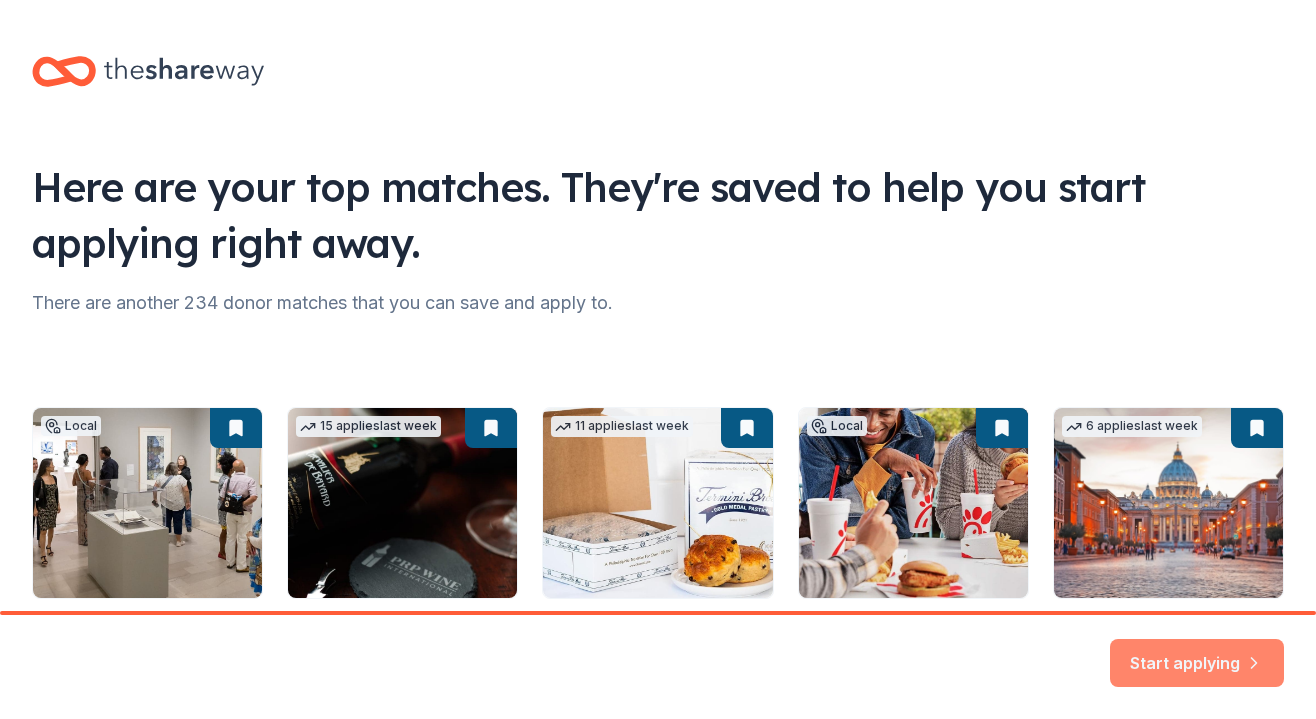 click on "Start applying" at bounding box center (1197, 651) 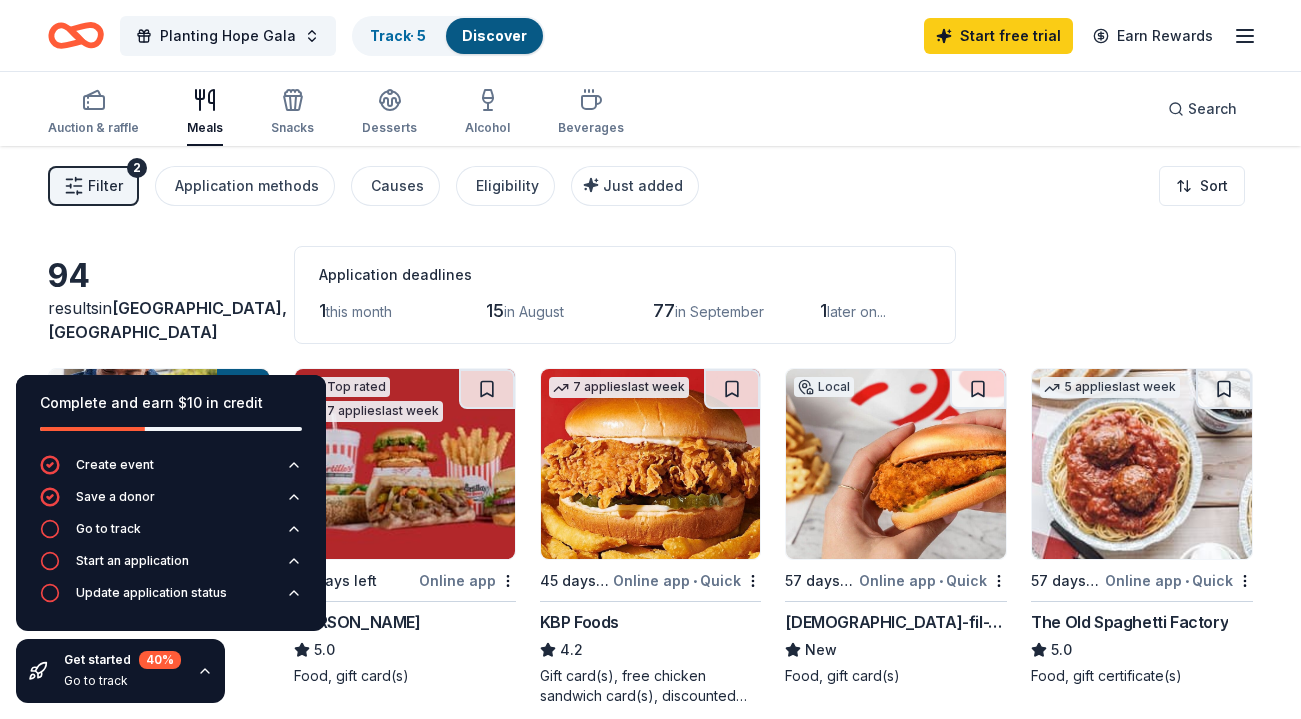click 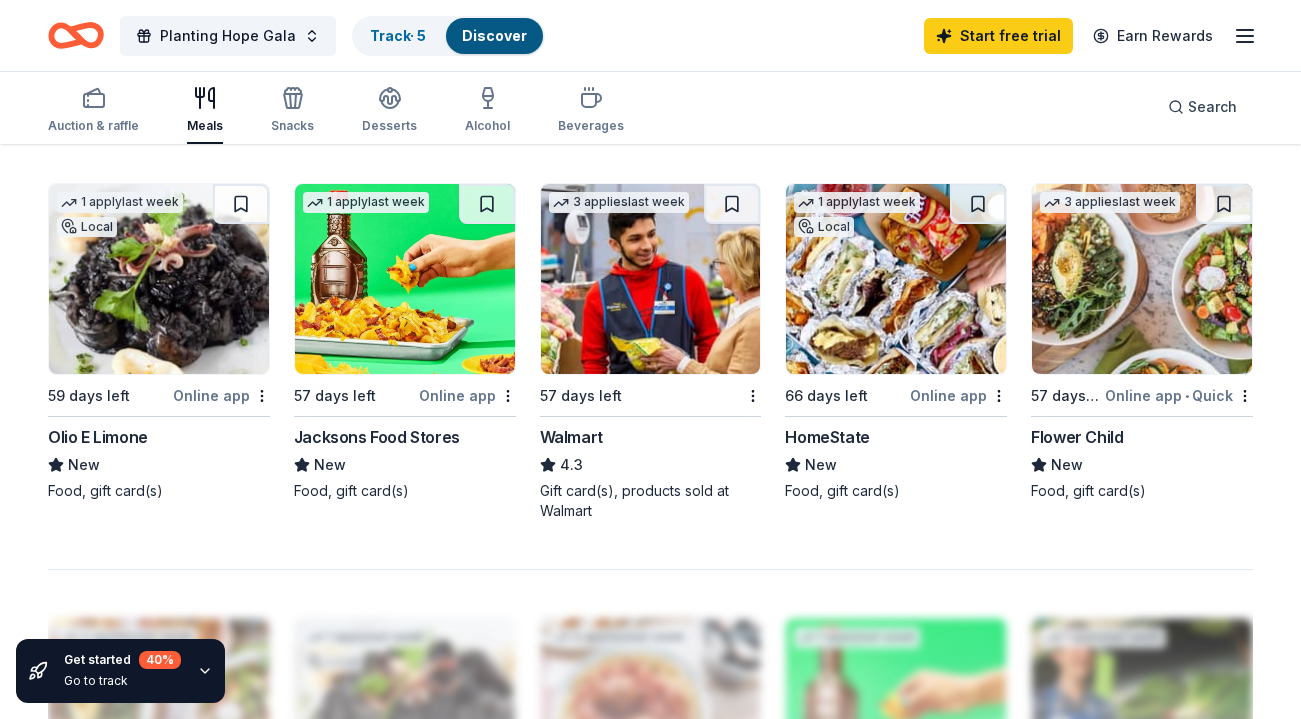 scroll, scrollTop: 1342, scrollLeft: 0, axis: vertical 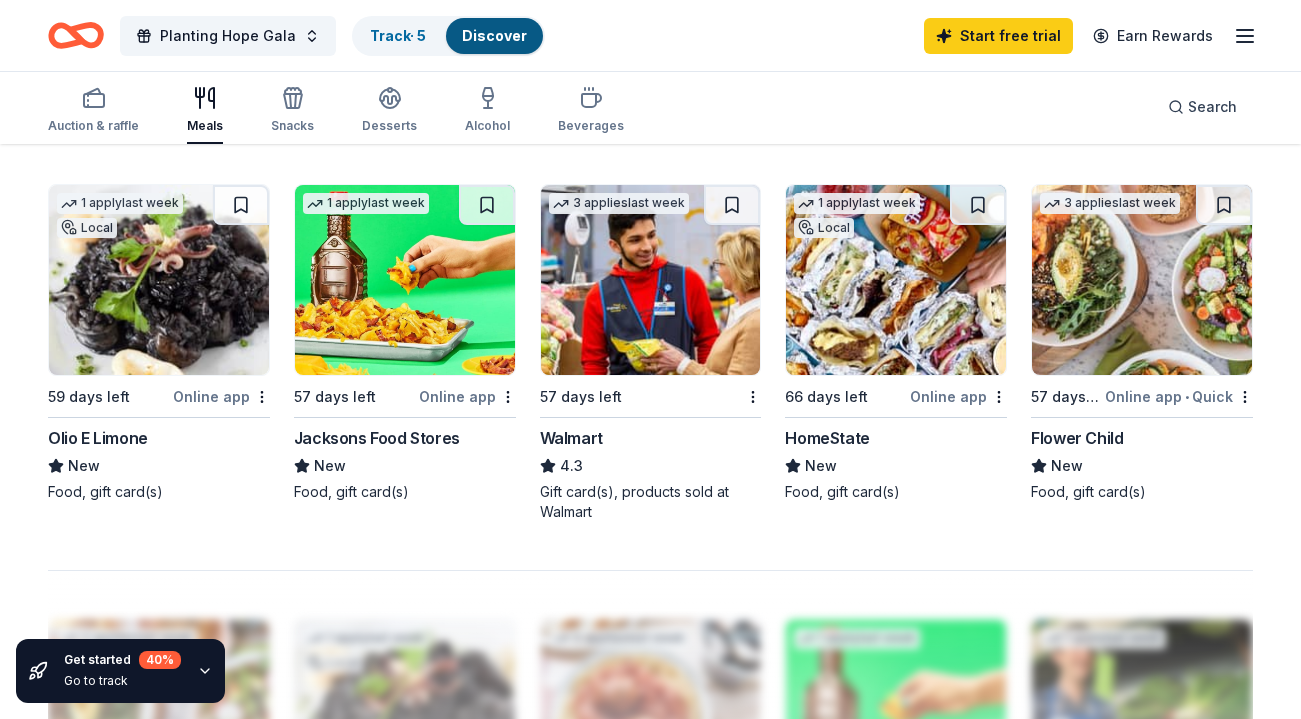 click at bounding box center [1142, 280] 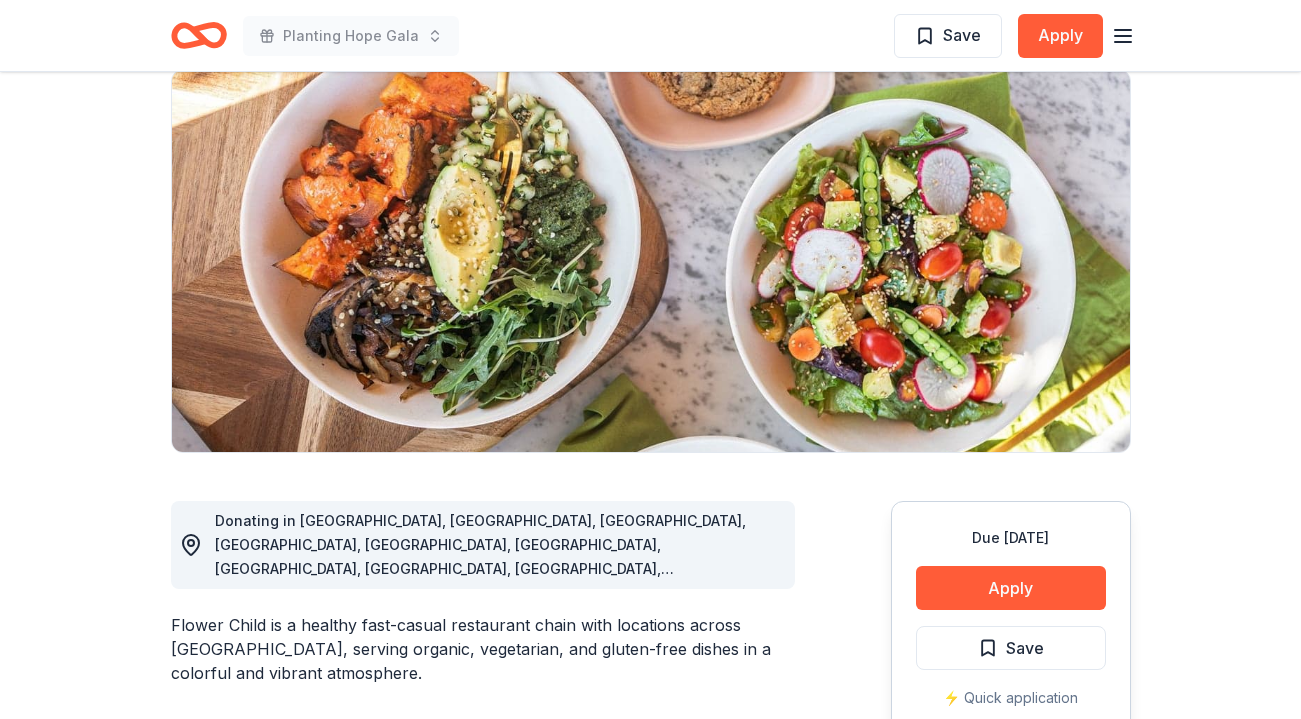scroll, scrollTop: 225, scrollLeft: 0, axis: vertical 